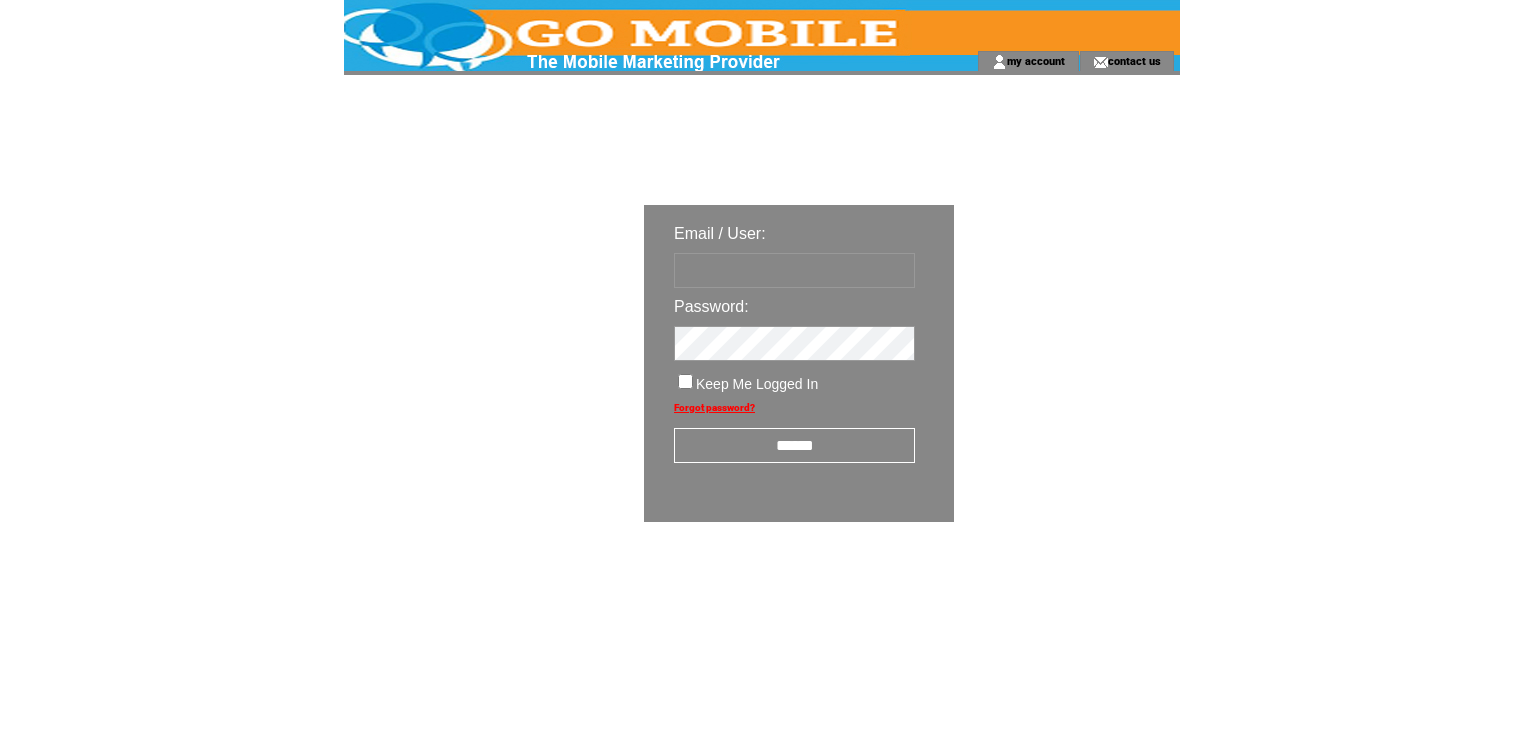 scroll, scrollTop: 0, scrollLeft: 0, axis: both 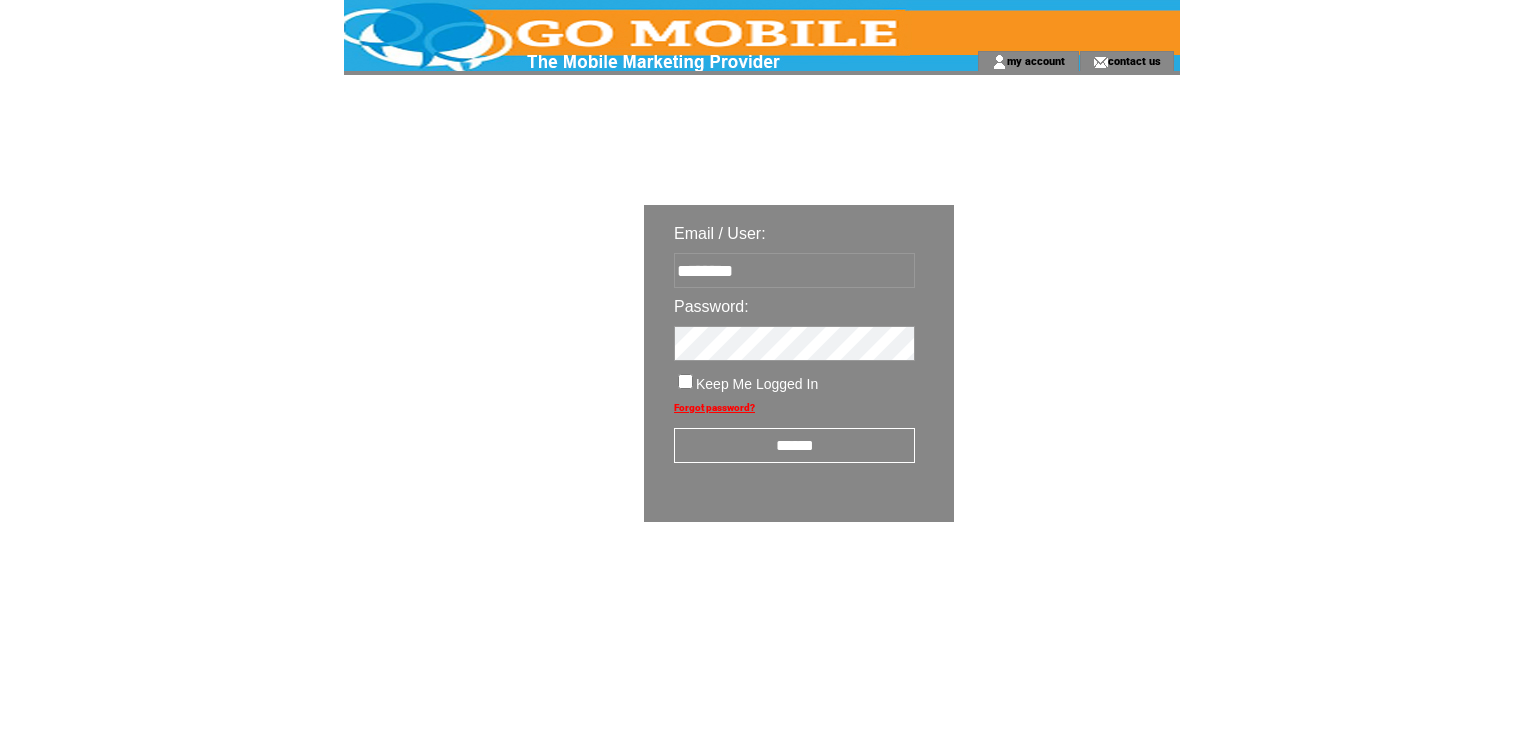 click on "******" at bounding box center (794, 445) 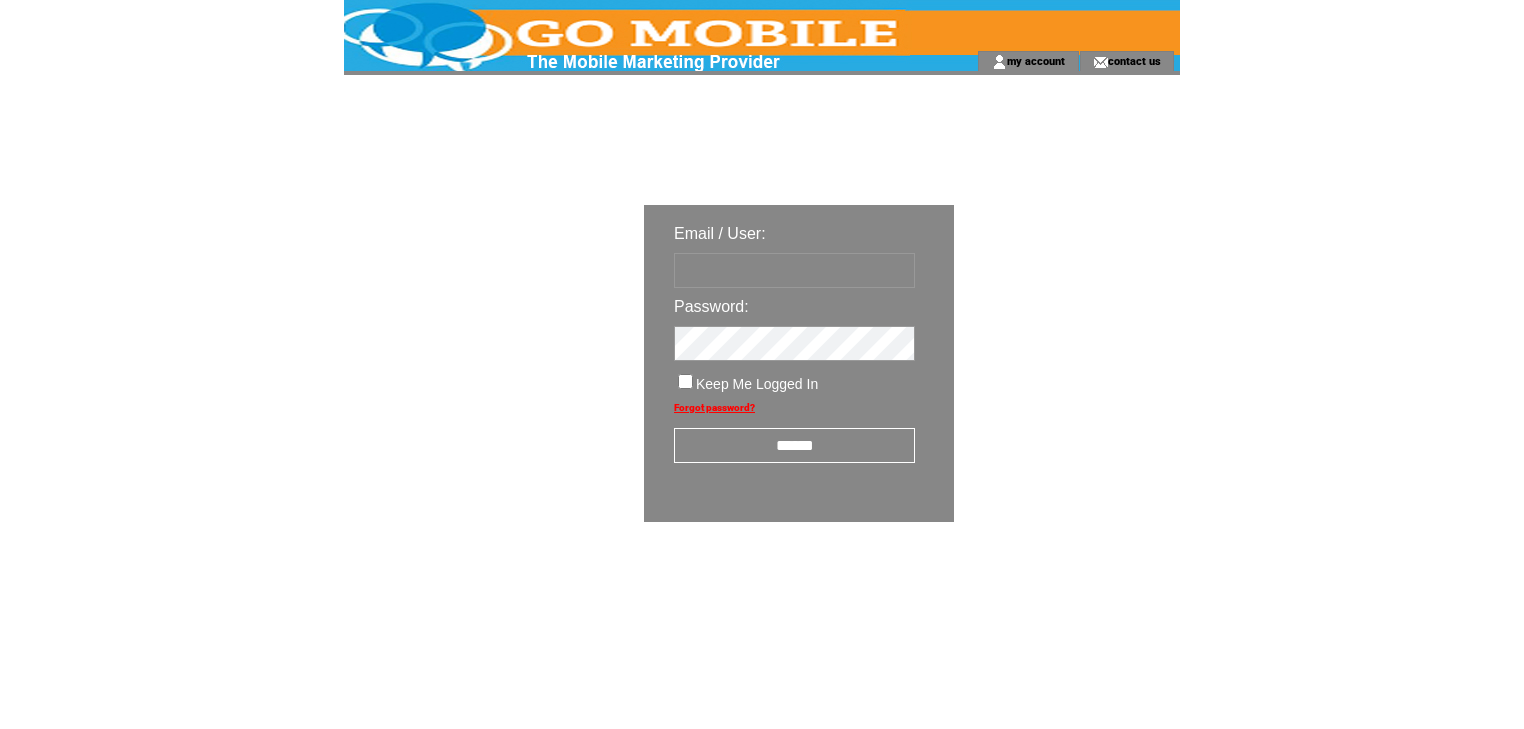 scroll, scrollTop: 0, scrollLeft: 0, axis: both 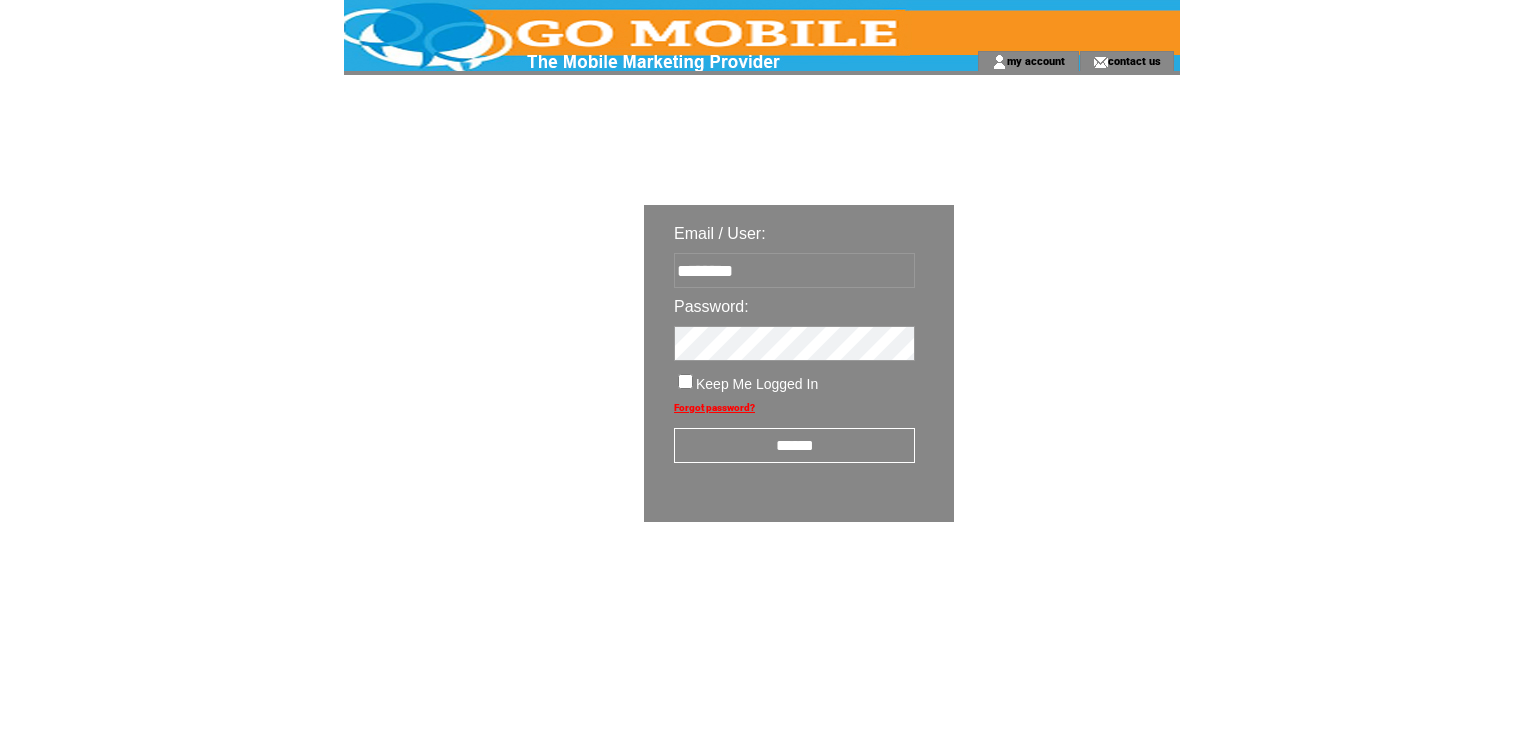 click on "******" at bounding box center (794, 445) 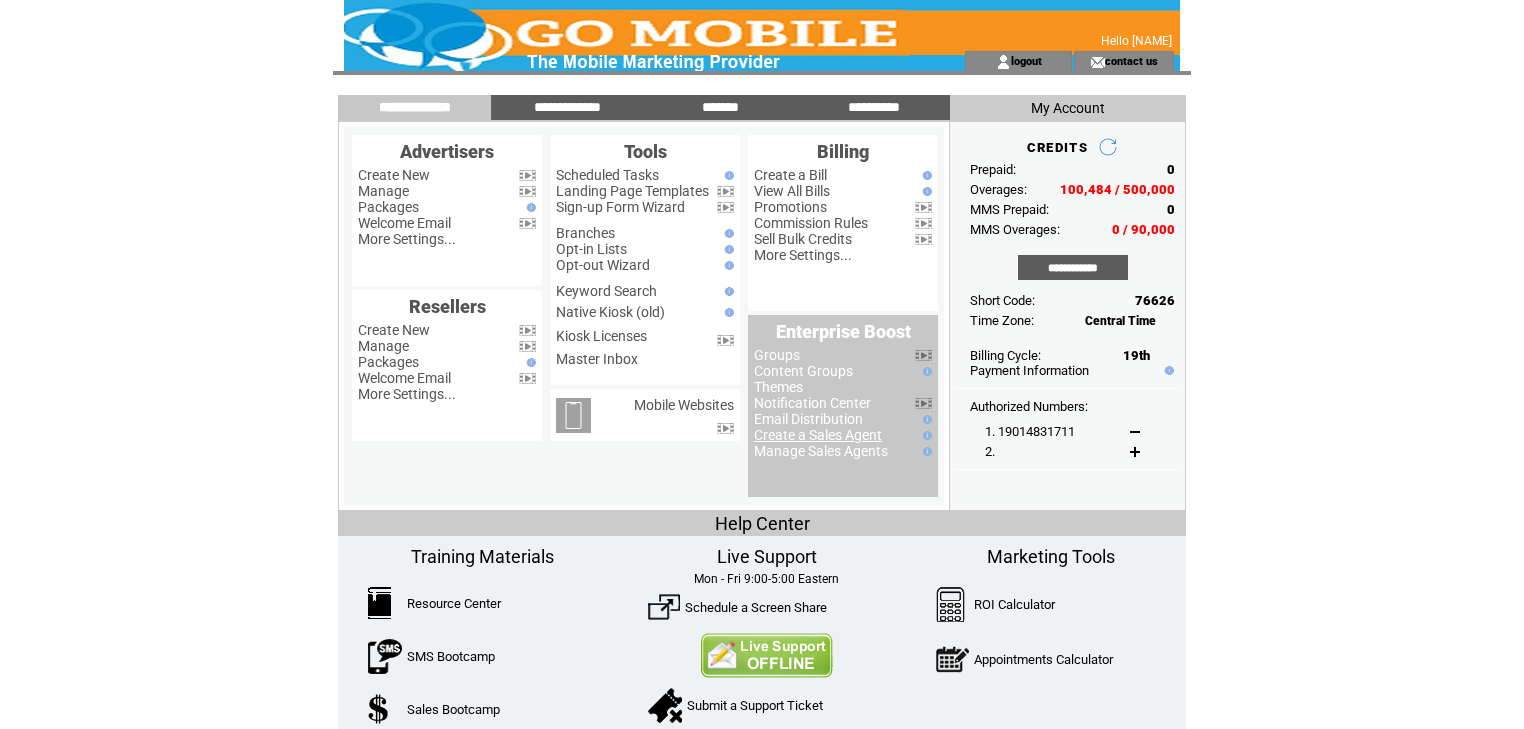 scroll, scrollTop: 0, scrollLeft: 0, axis: both 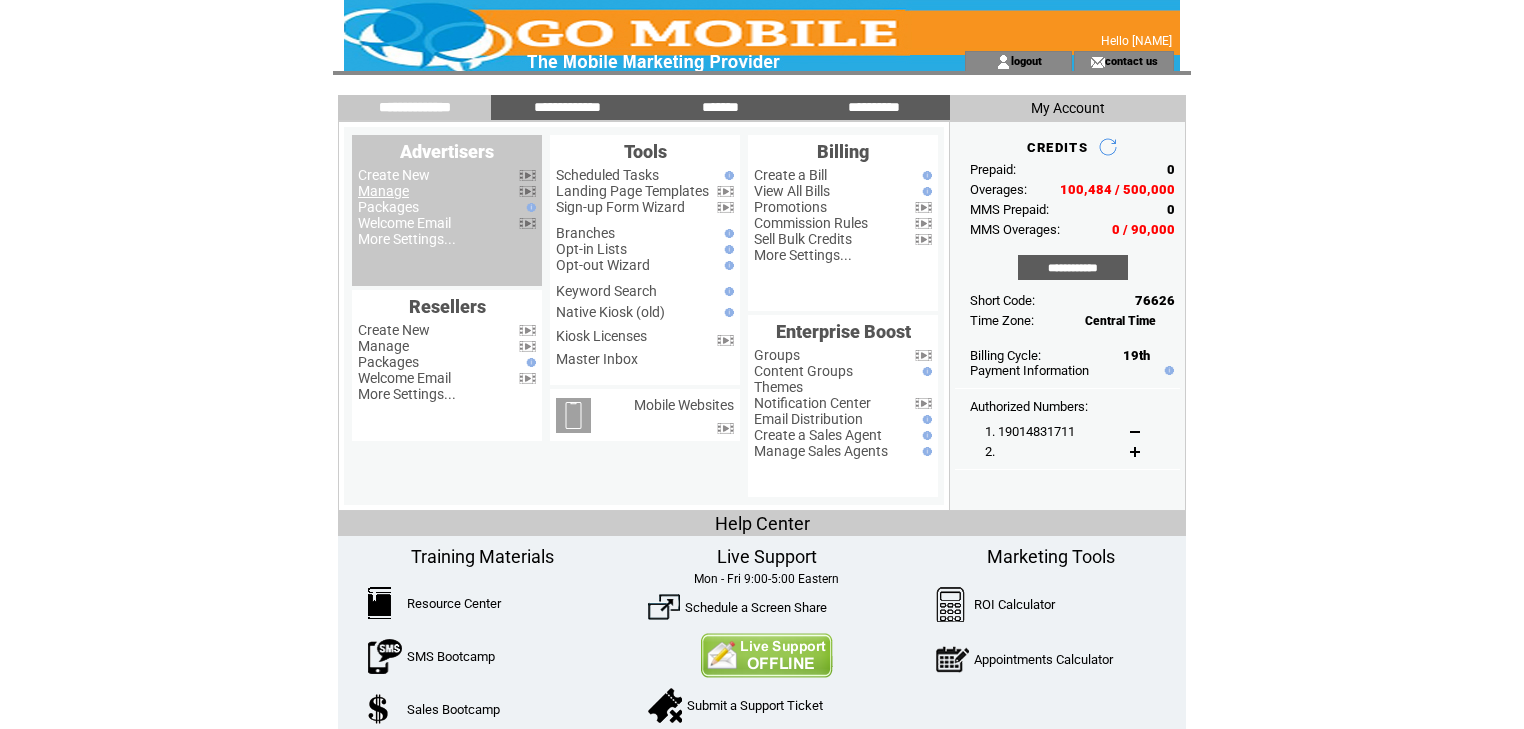 click on "Manage" at bounding box center [383, 191] 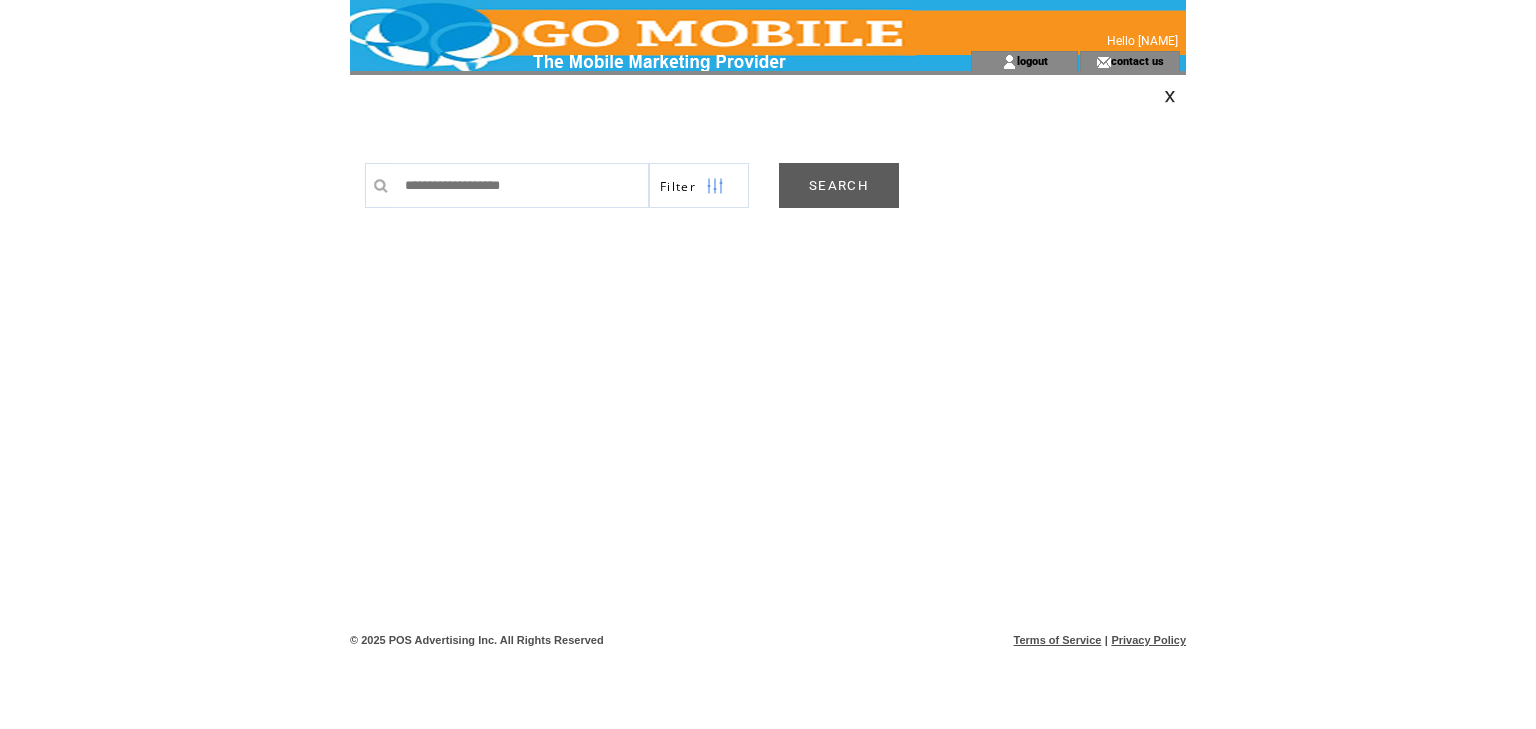 scroll, scrollTop: 0, scrollLeft: 0, axis: both 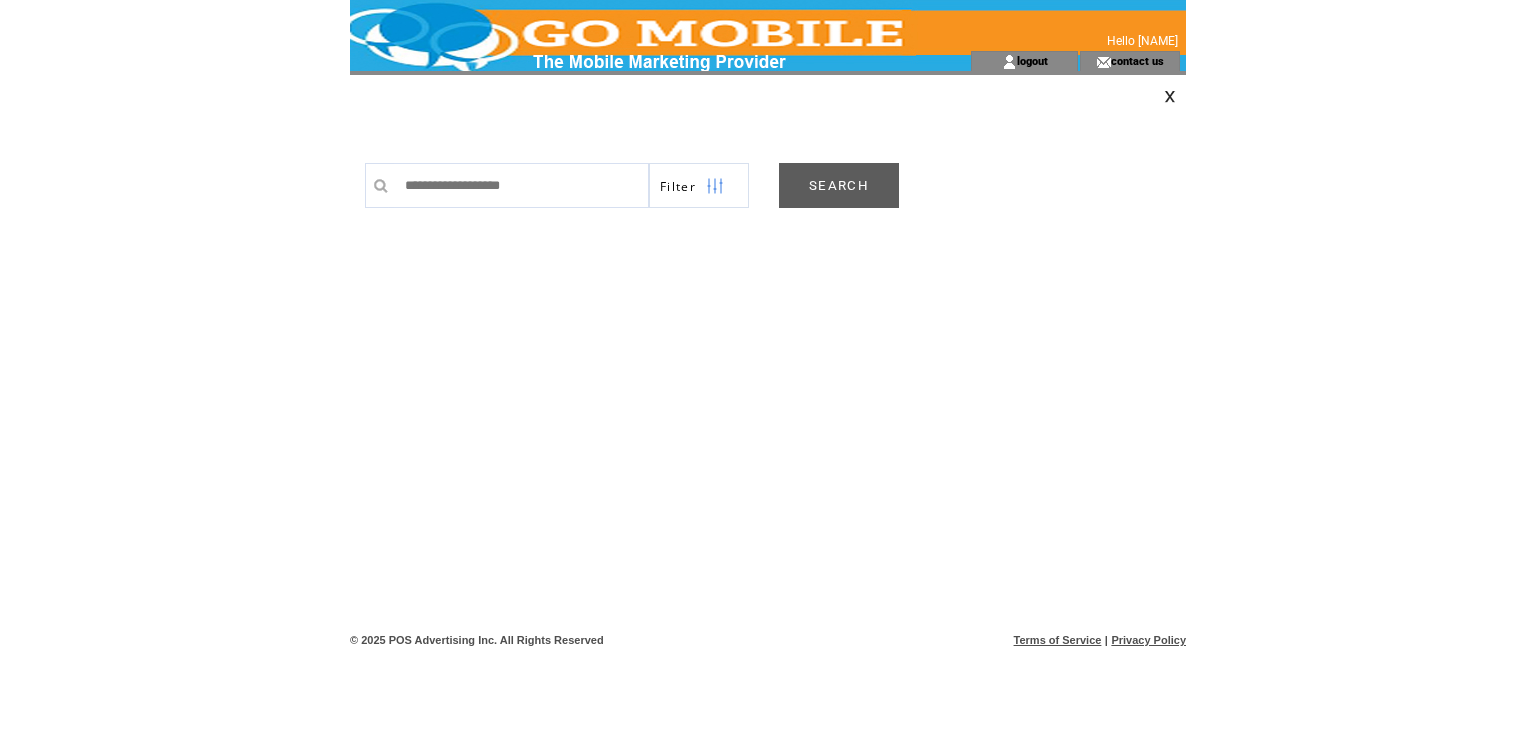 click on "SEARCH" at bounding box center [839, 185] 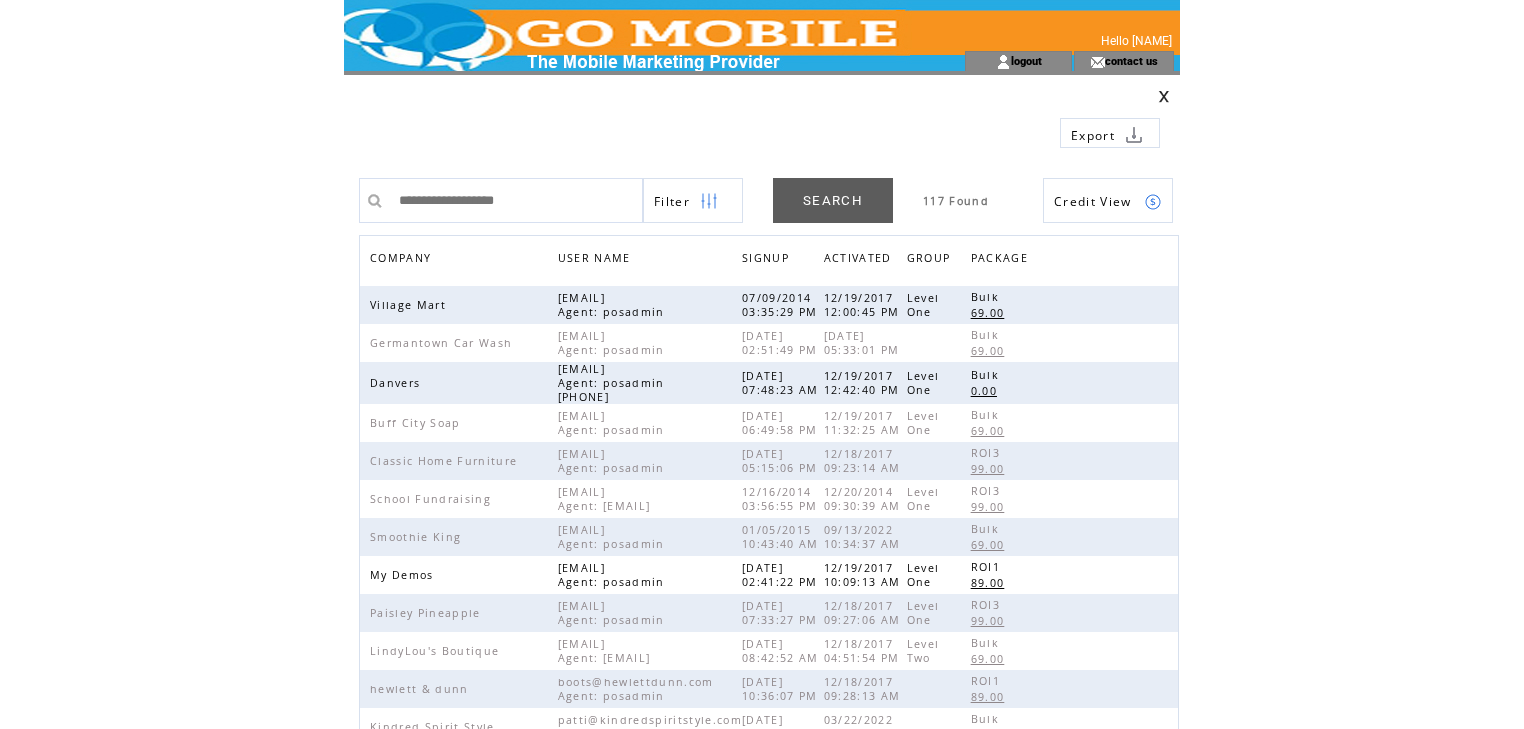 scroll, scrollTop: 0, scrollLeft: 0, axis: both 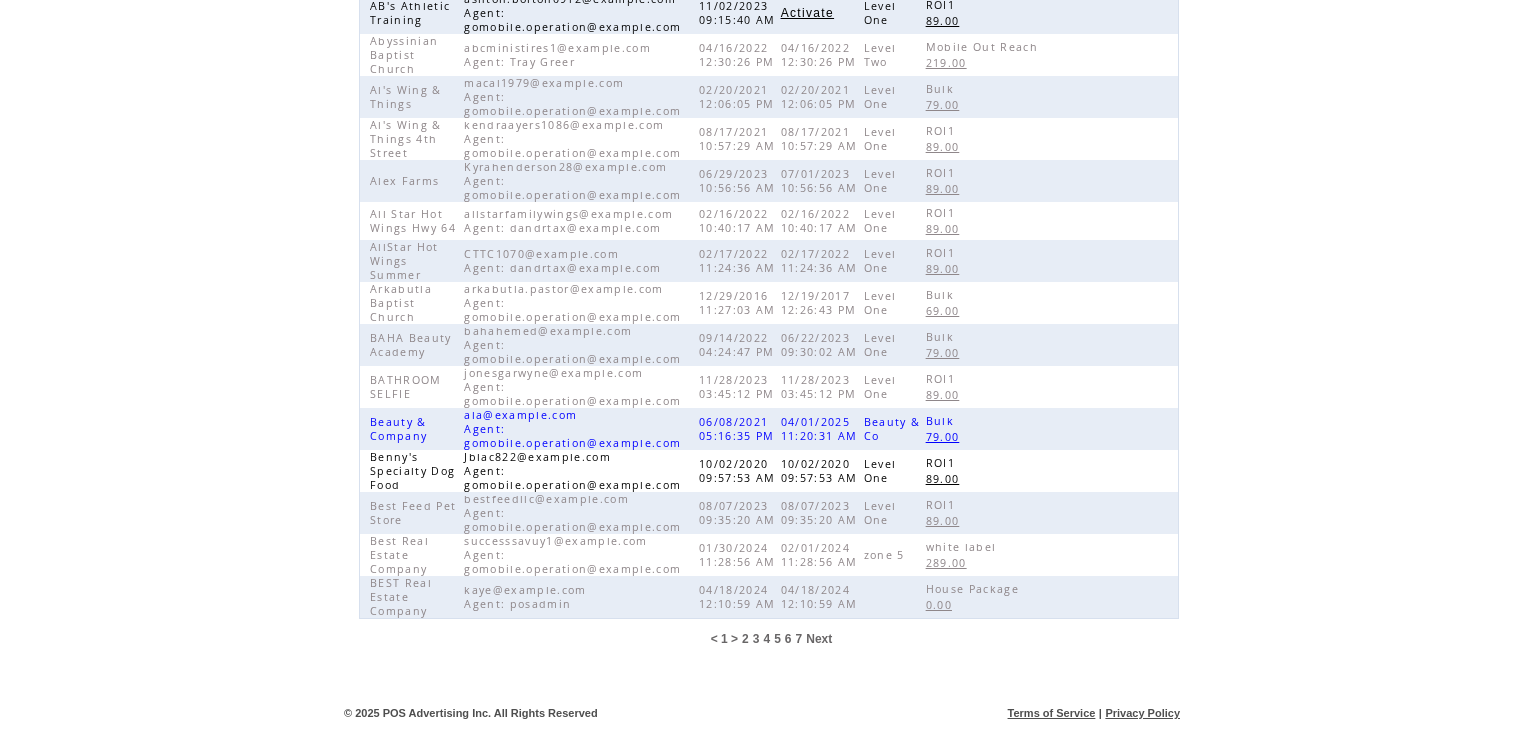 click on "2" at bounding box center [745, 639] 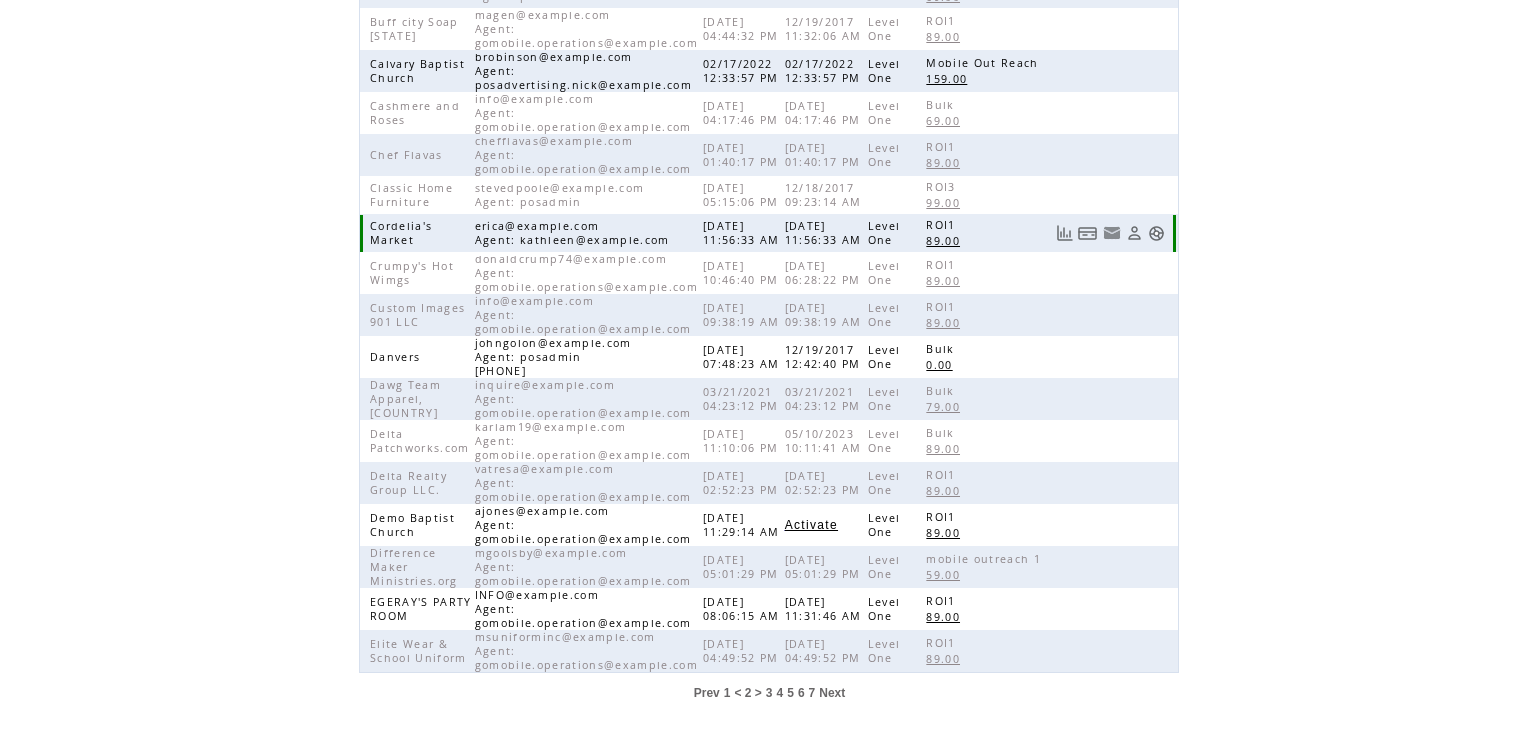 click at bounding box center (1156, 233) 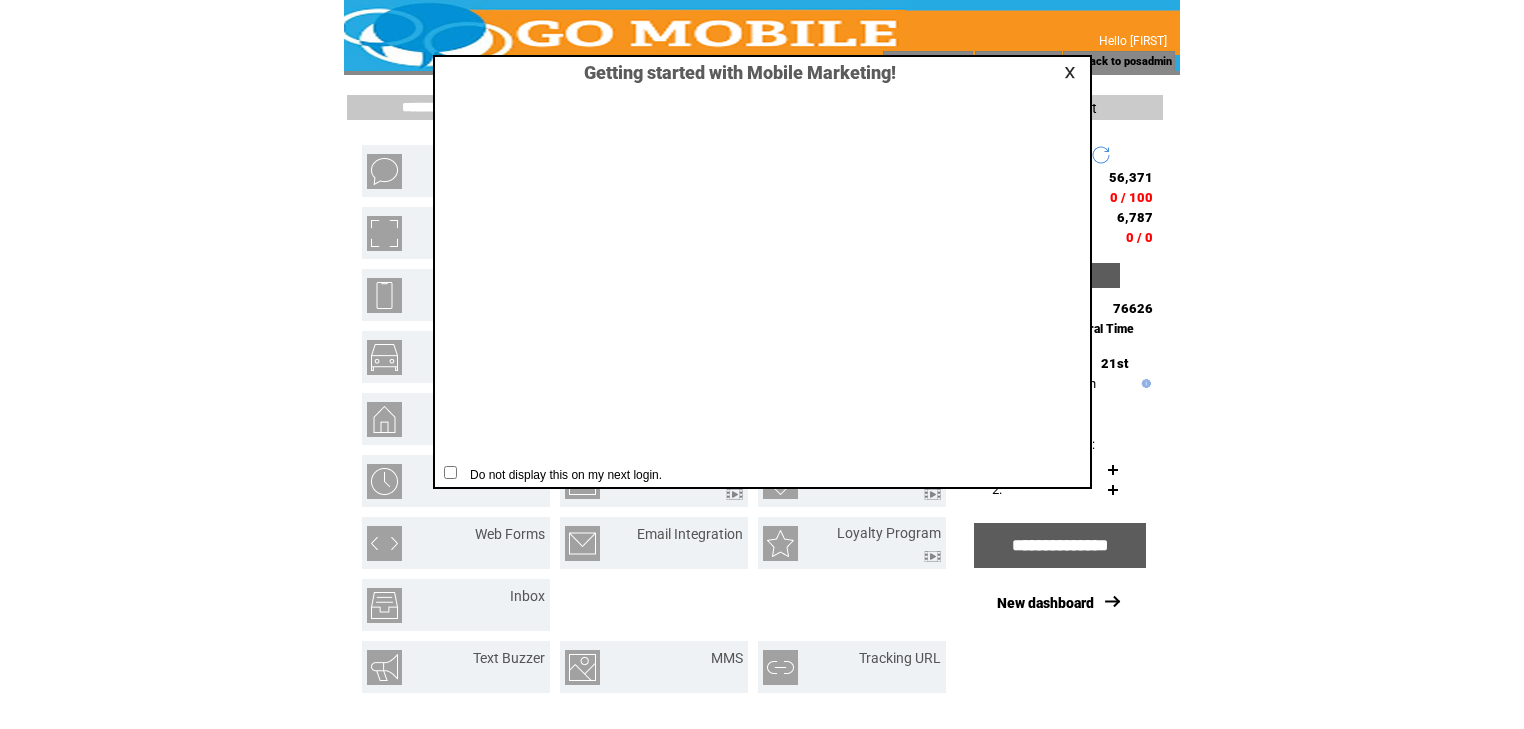 scroll, scrollTop: 0, scrollLeft: 0, axis: both 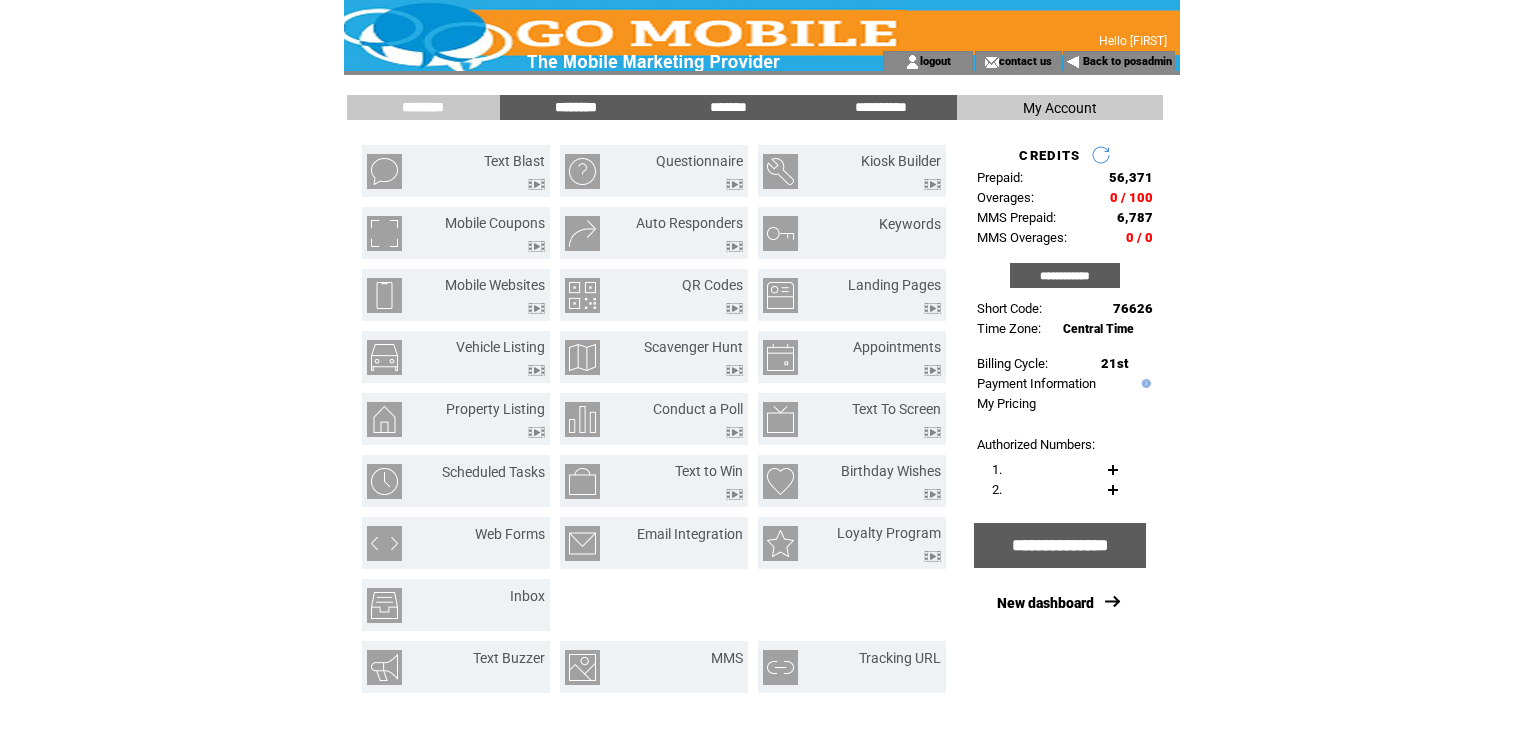 click on "********" at bounding box center (576, 107) 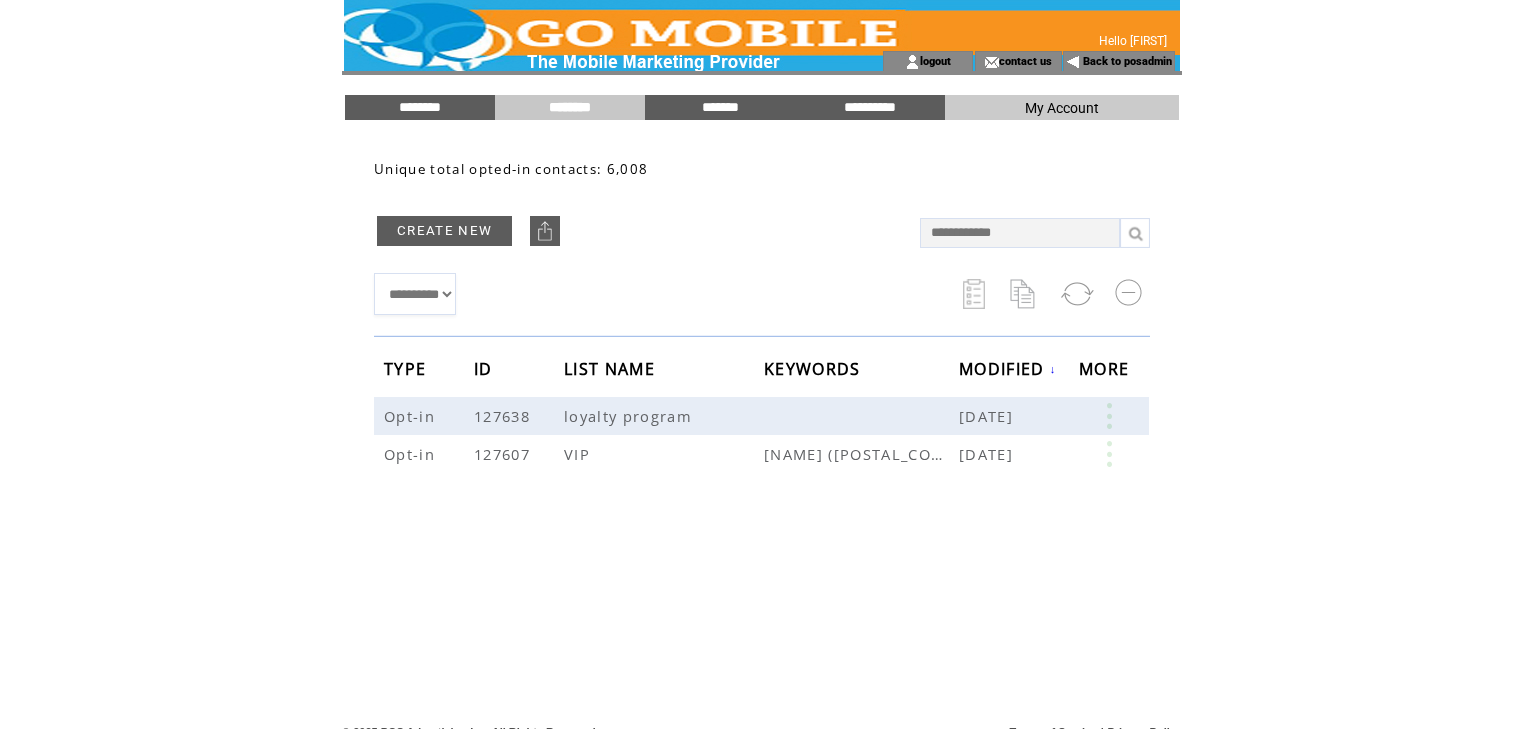 click at bounding box center [1020, 233] 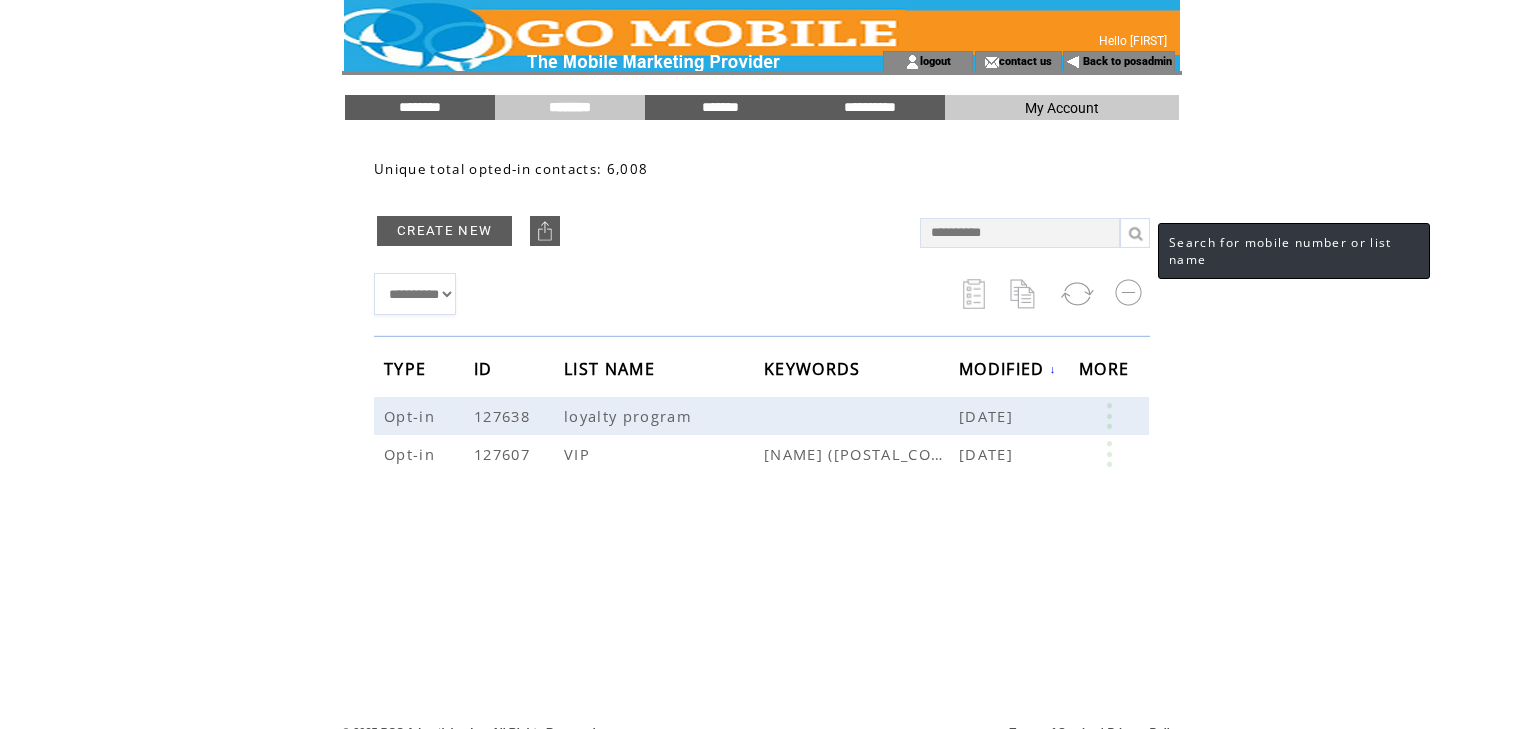 type on "**********" 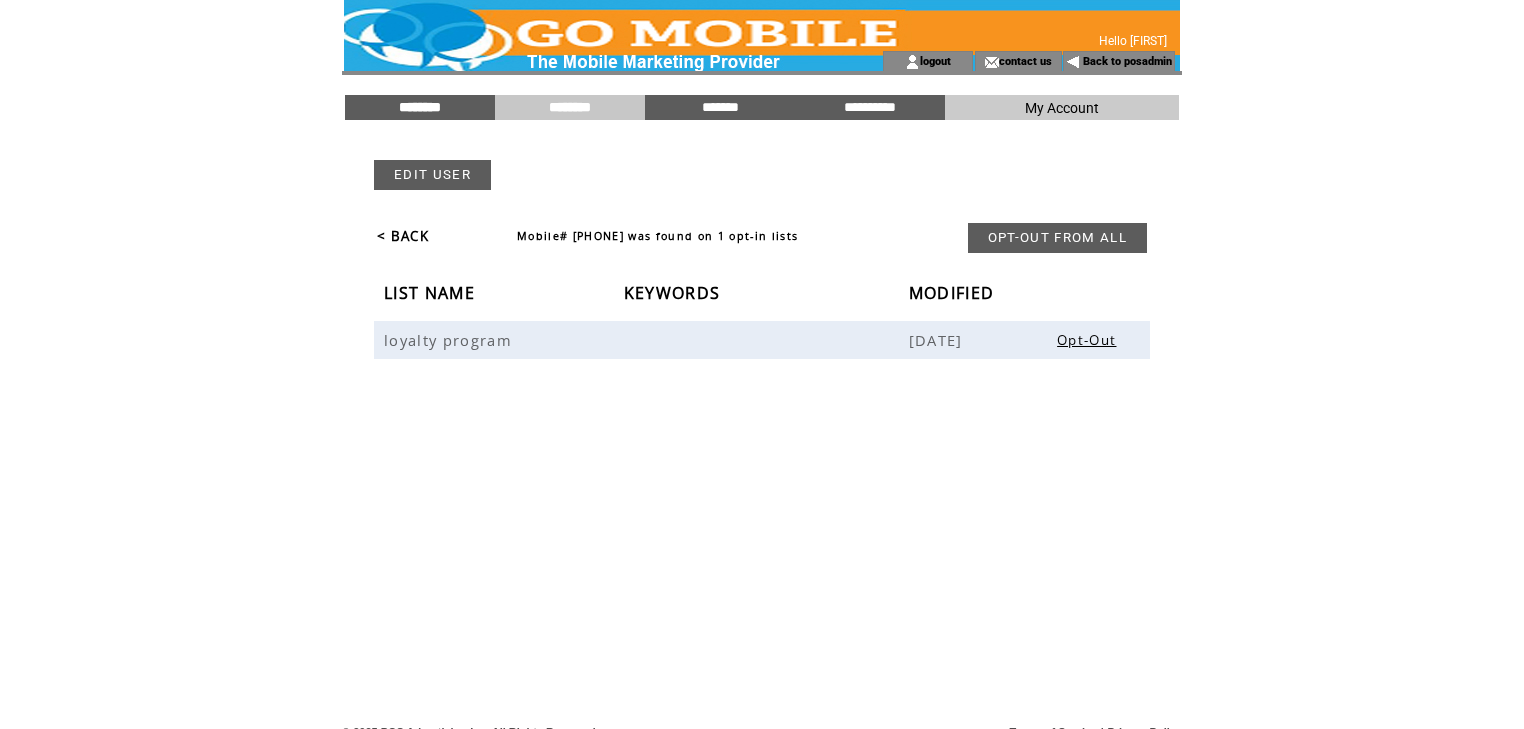 click on "********" at bounding box center [420, 107] 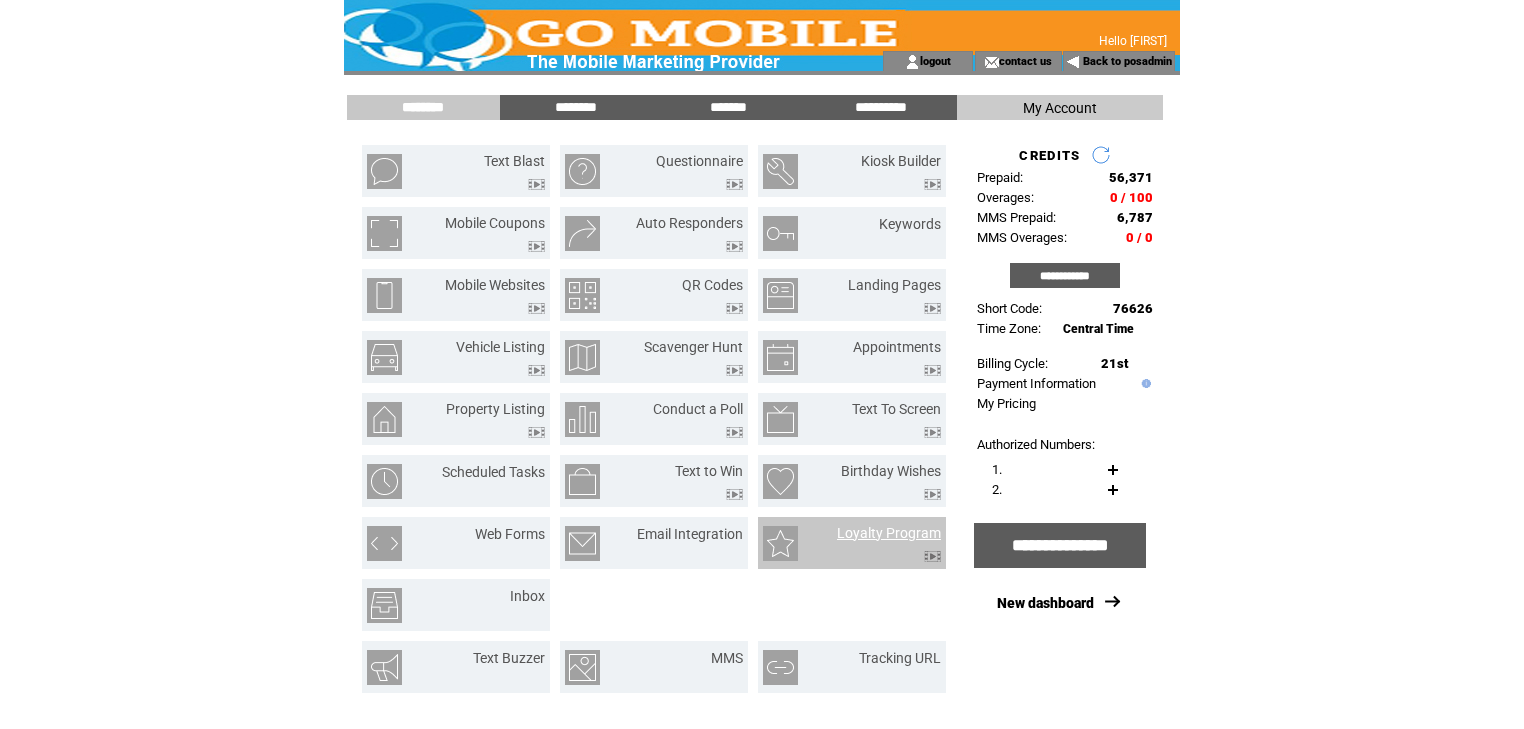 click on "Loyalty Program" at bounding box center [889, 533] 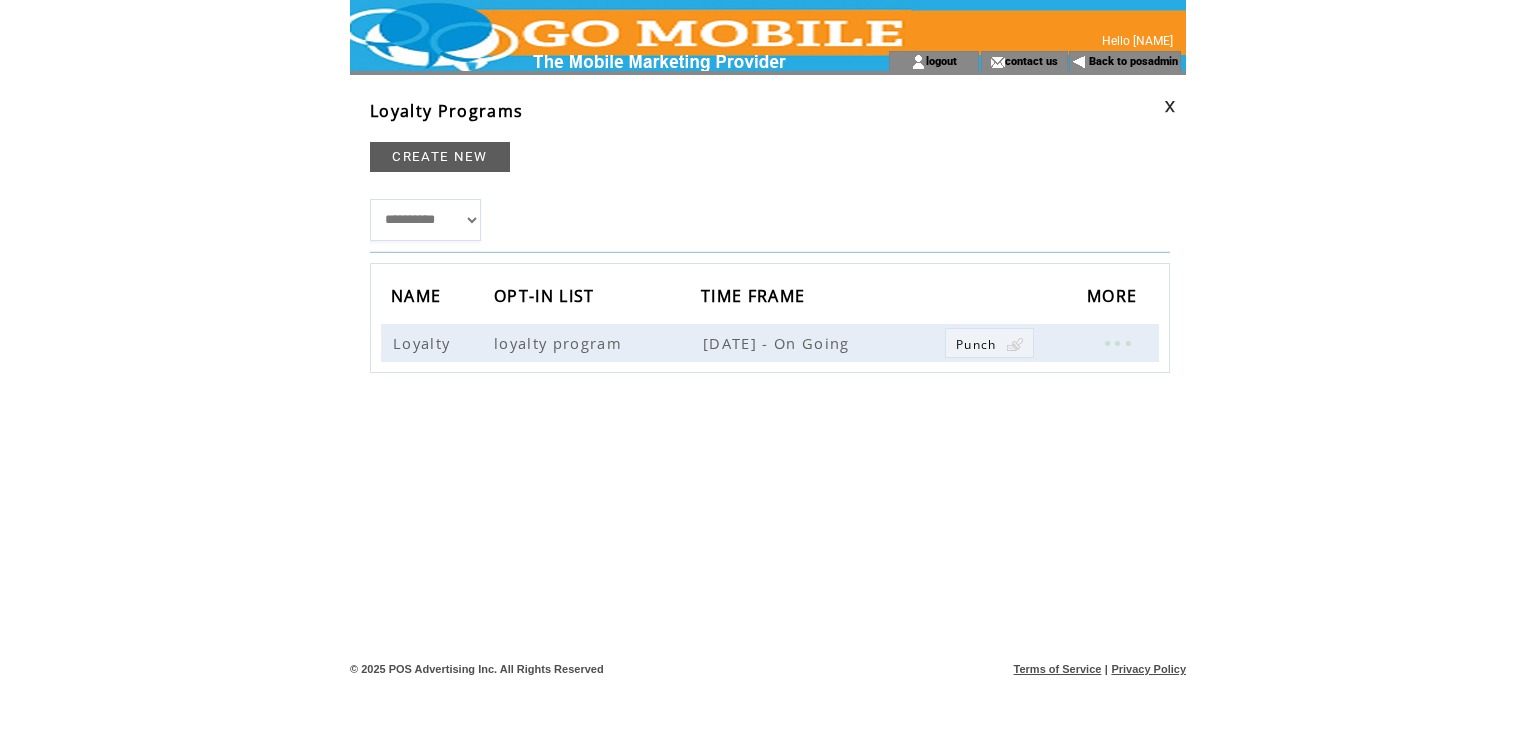 scroll, scrollTop: 0, scrollLeft: 0, axis: both 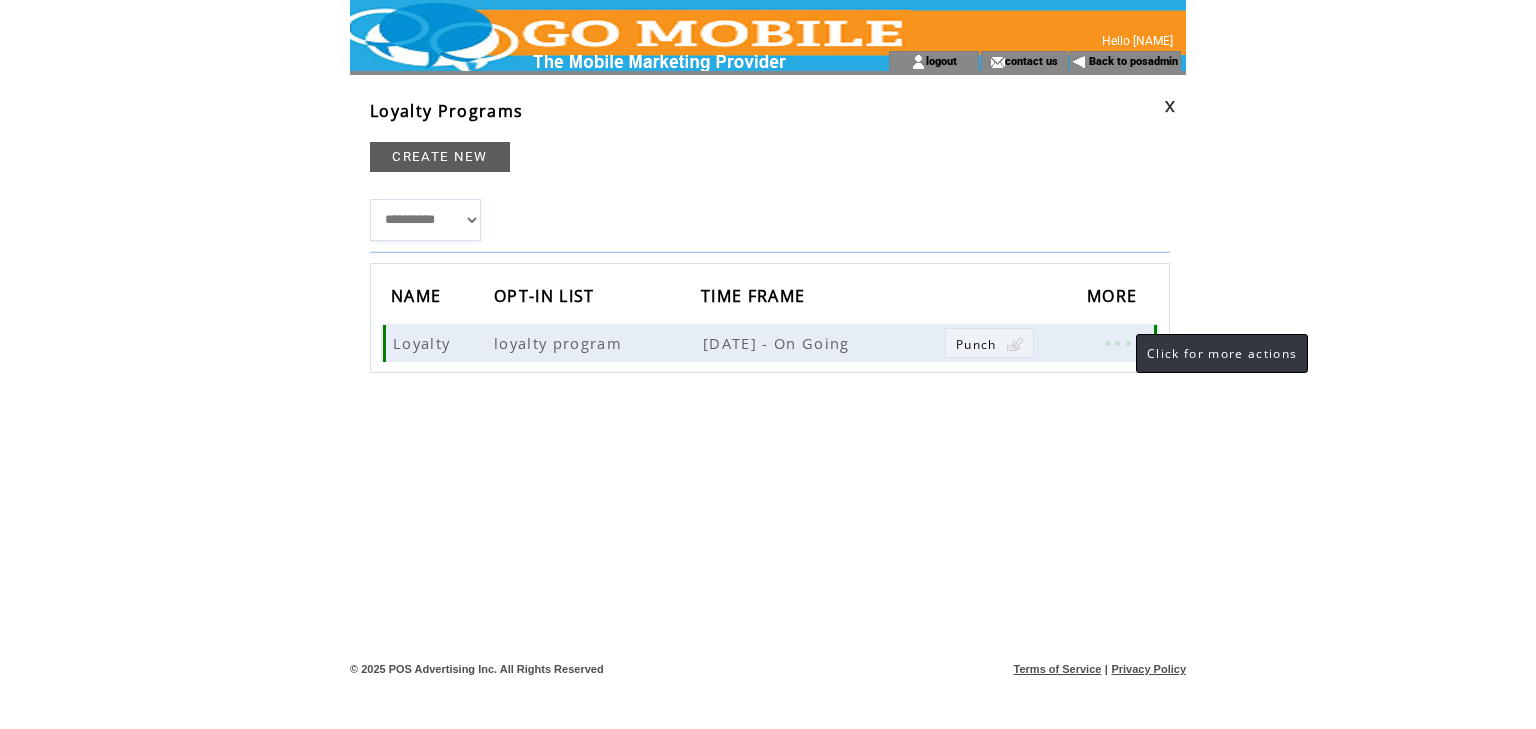 click at bounding box center (1117, 343) 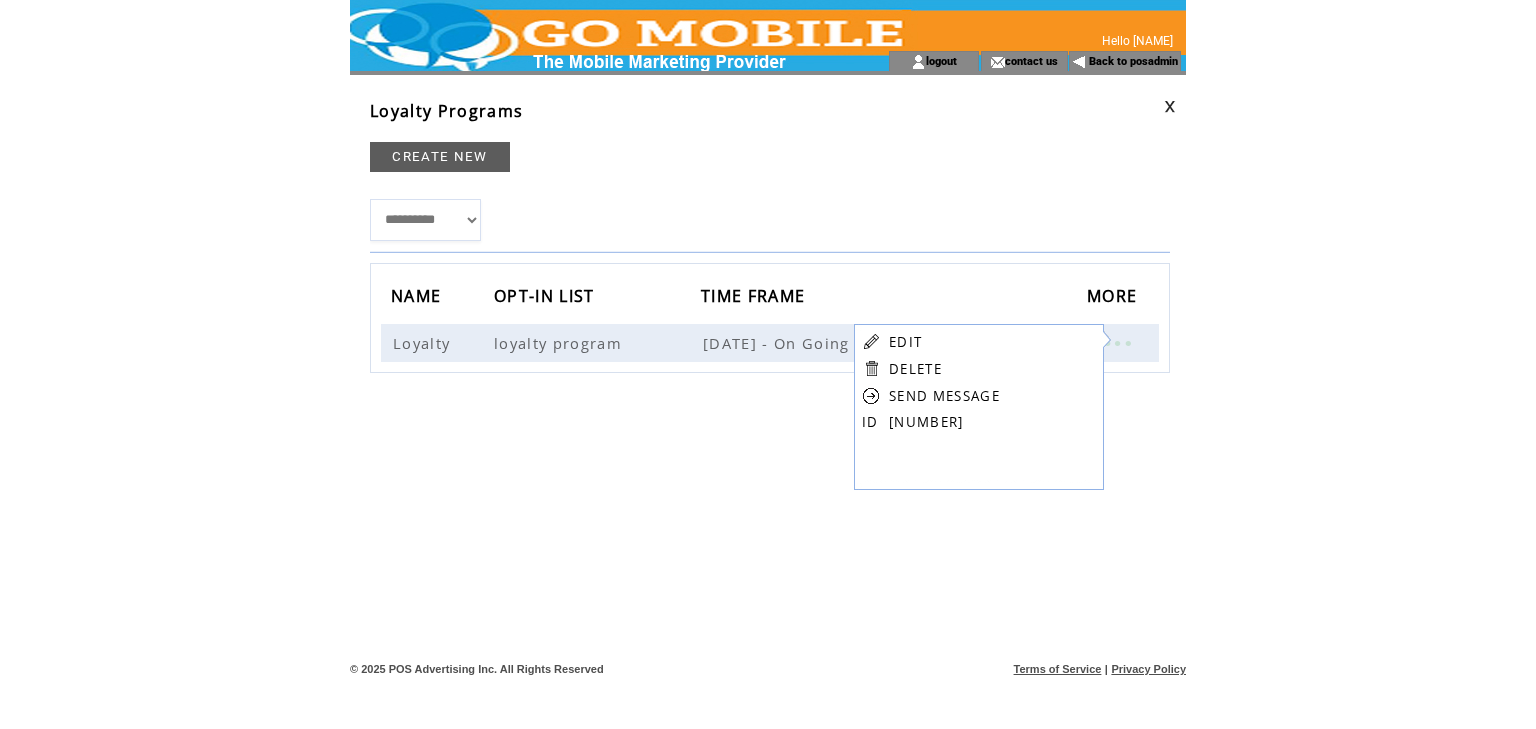 click on "**********" 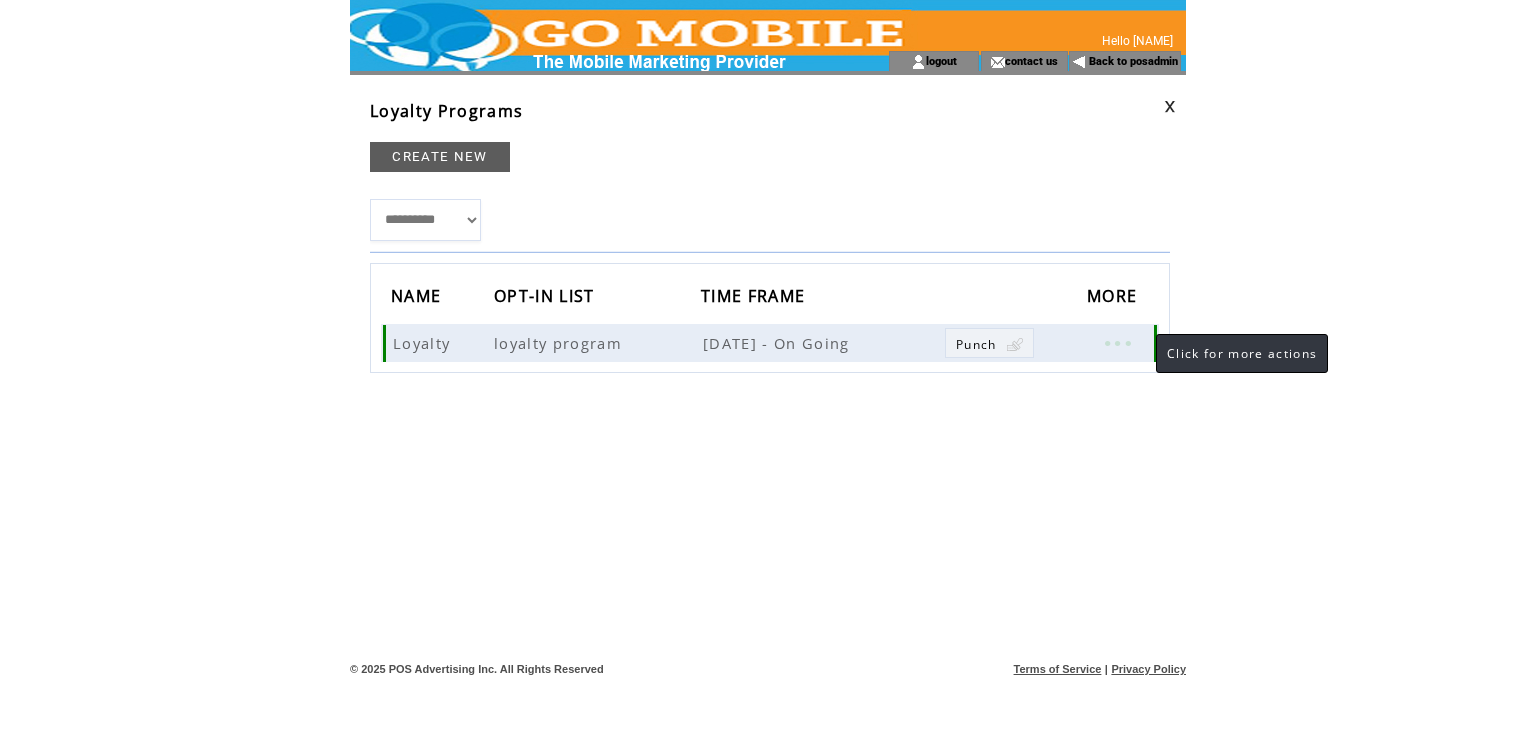 click at bounding box center [1117, 343] 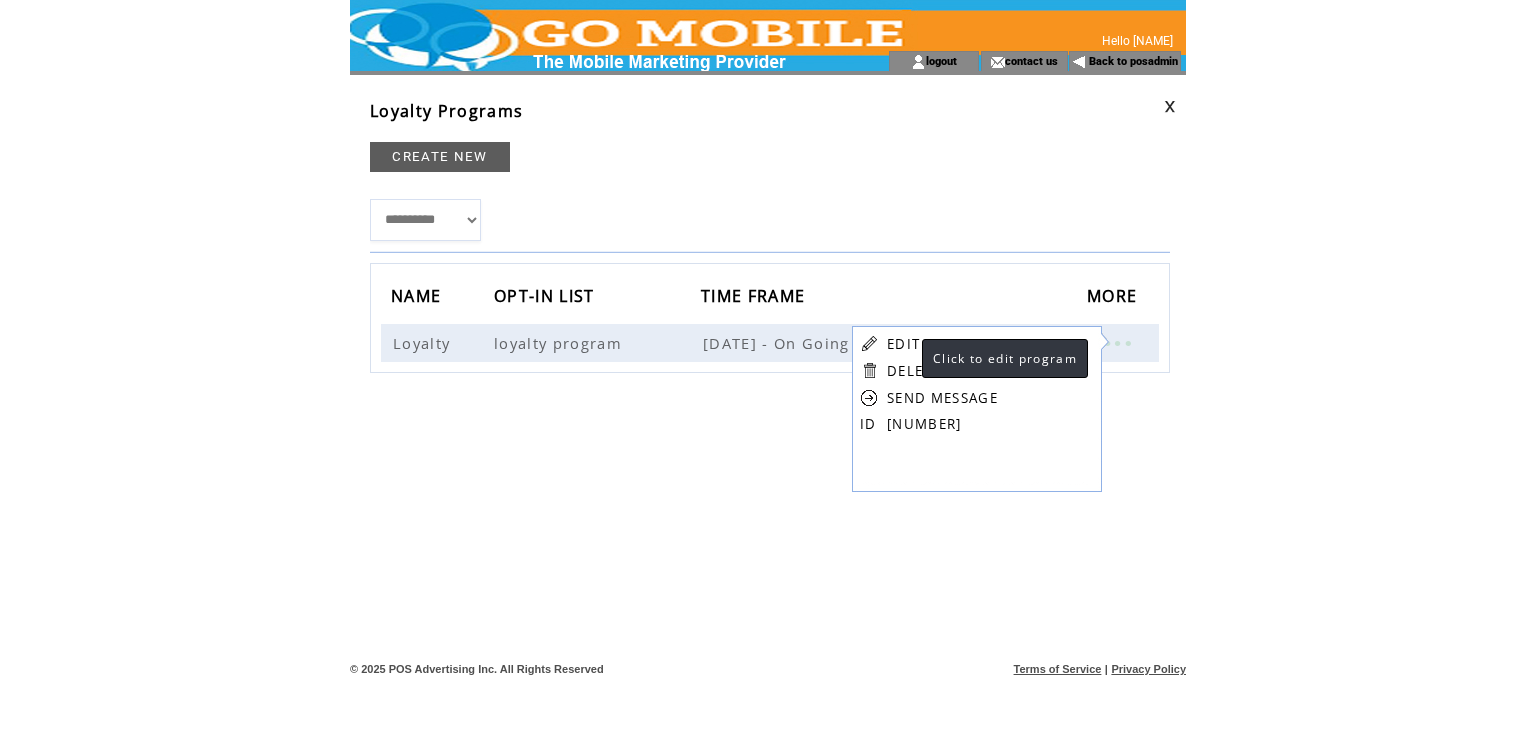 click on "EDIT" at bounding box center [903, 344] 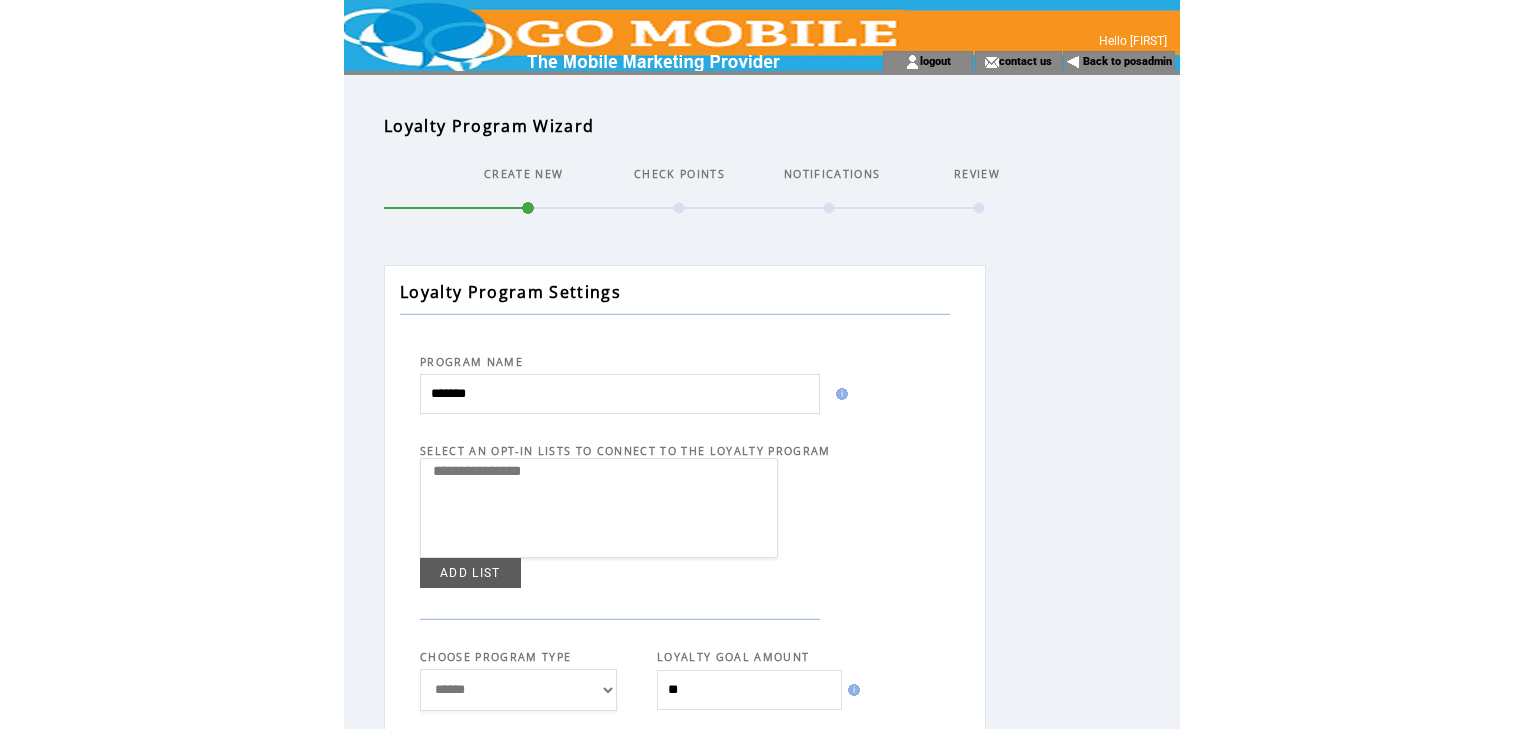 select 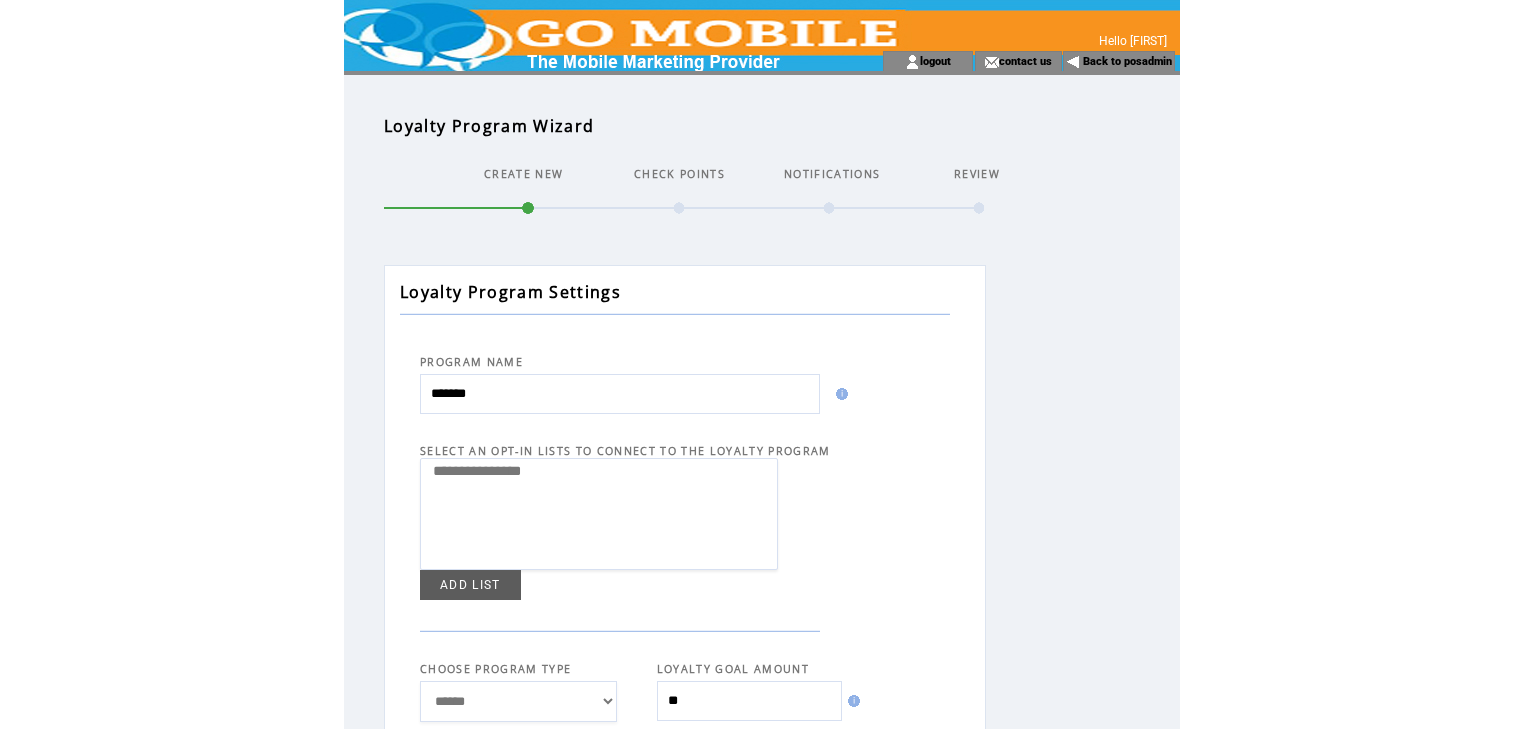 scroll, scrollTop: 0, scrollLeft: 0, axis: both 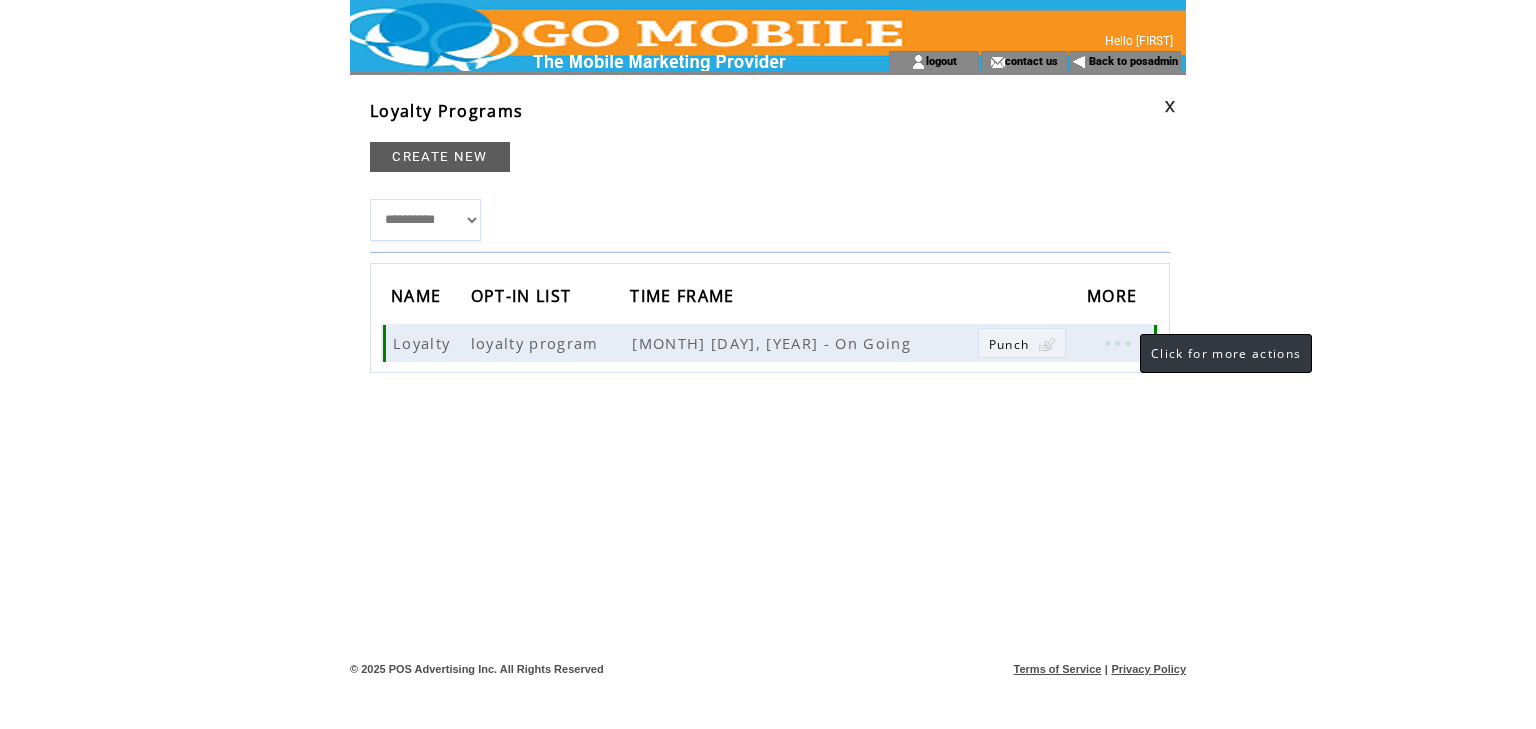 click at bounding box center (1117, 343) 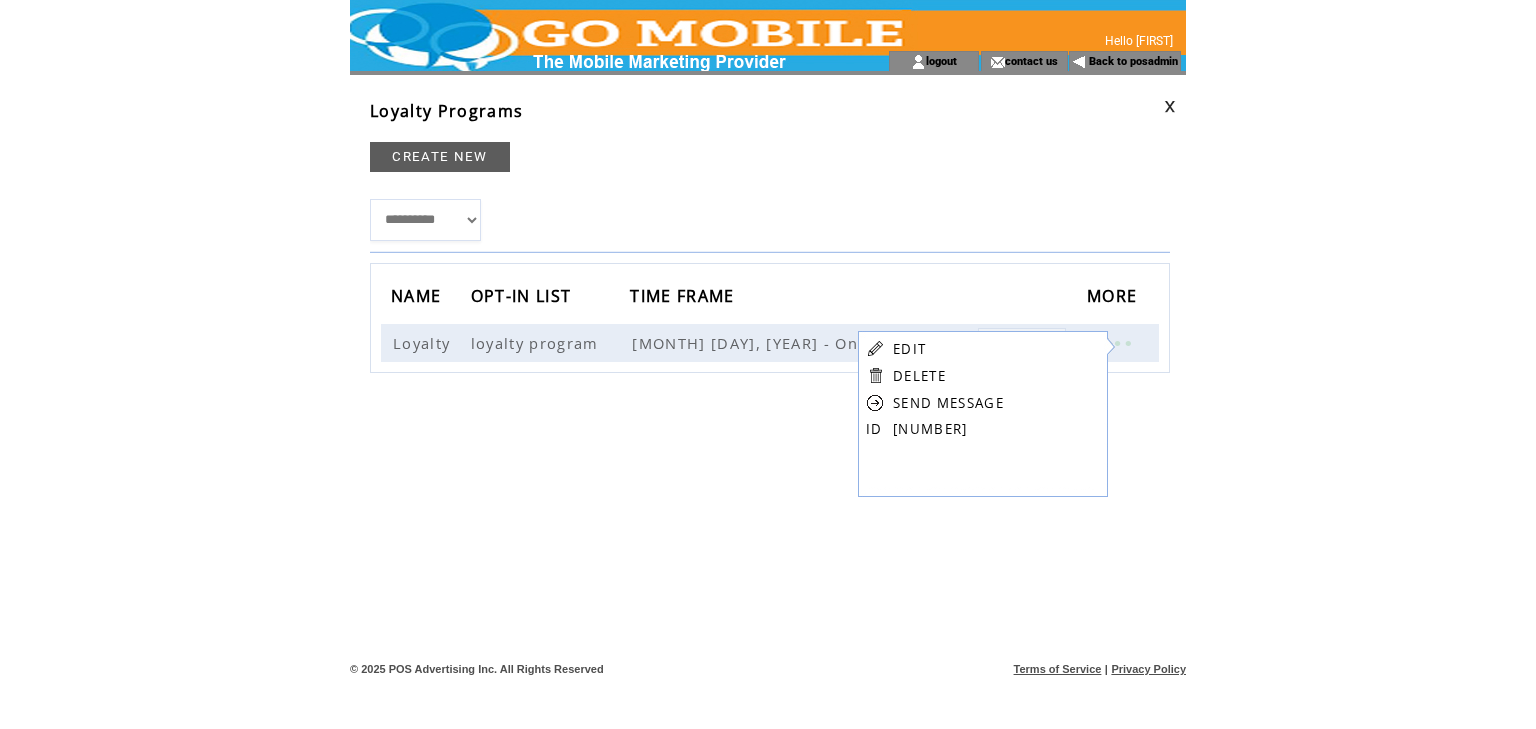 click on "5108" at bounding box center (930, 429) 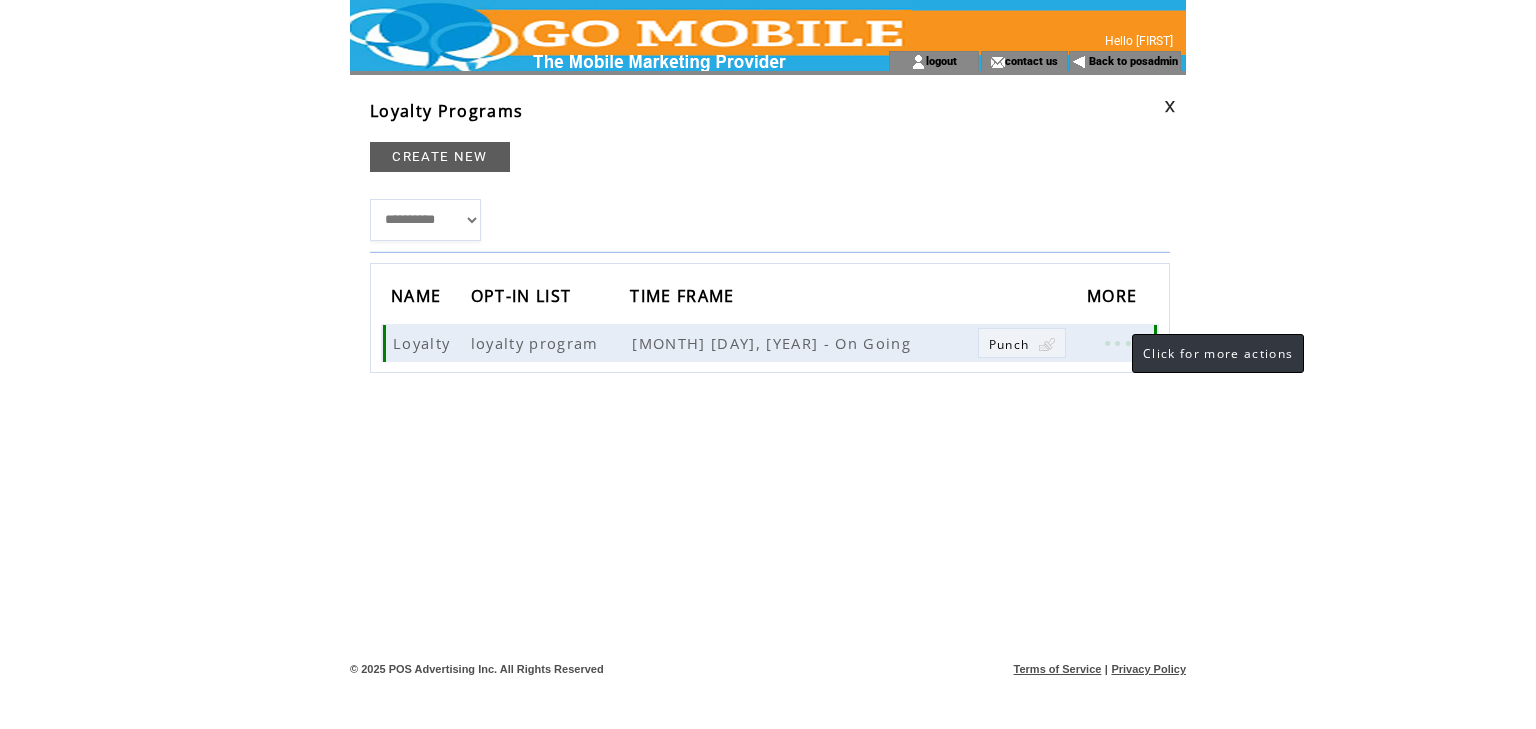click at bounding box center (1117, 343) 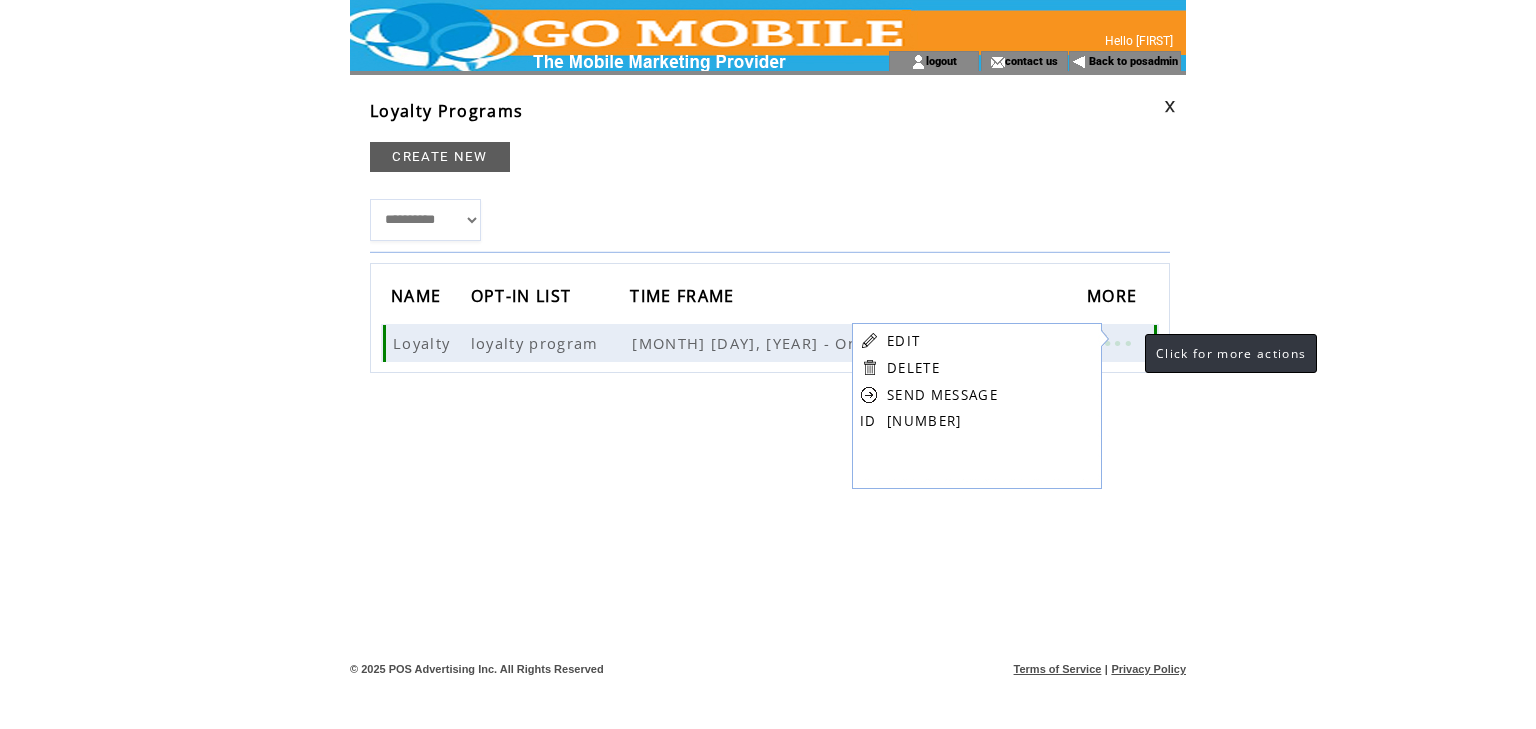 click at bounding box center (1117, 343) 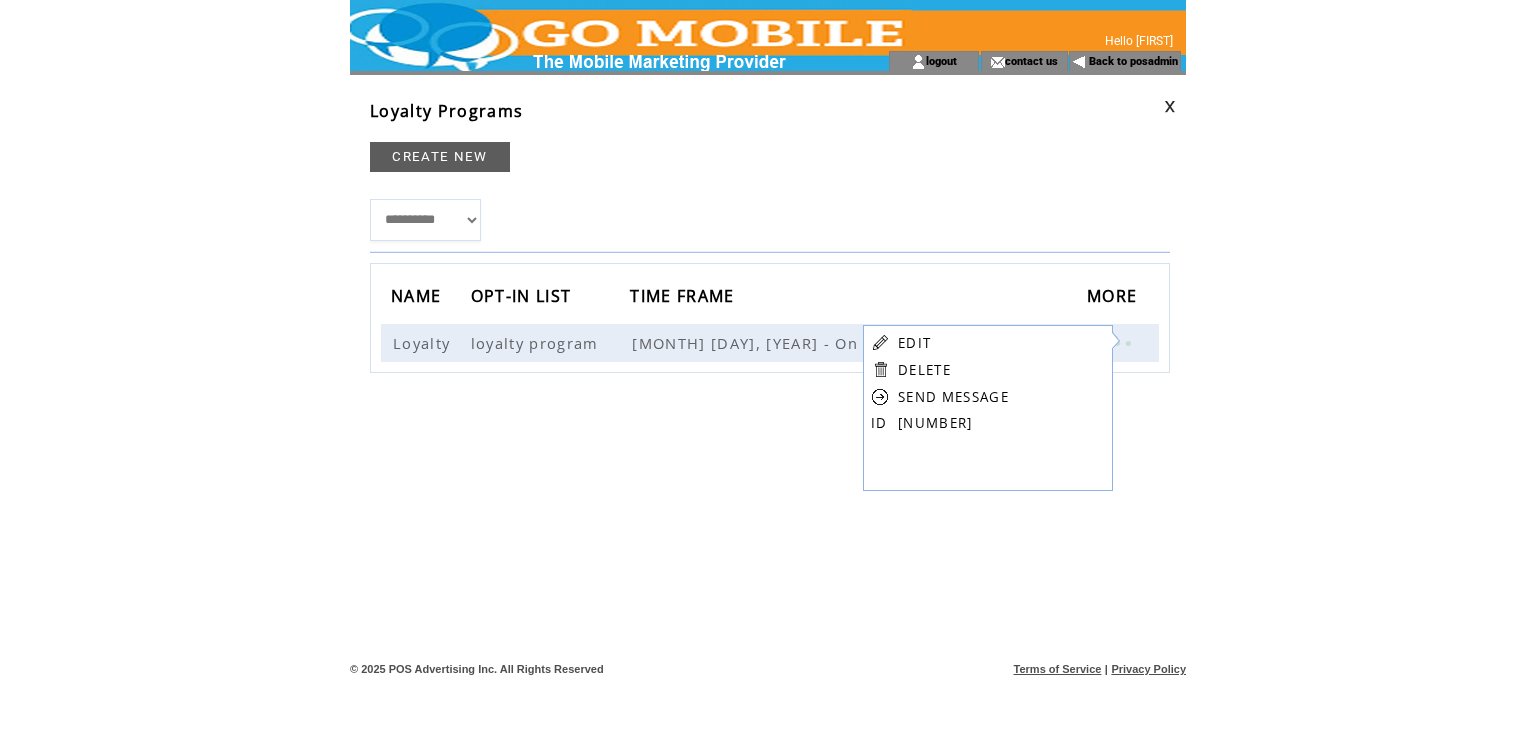 click at bounding box center [1170, 106] 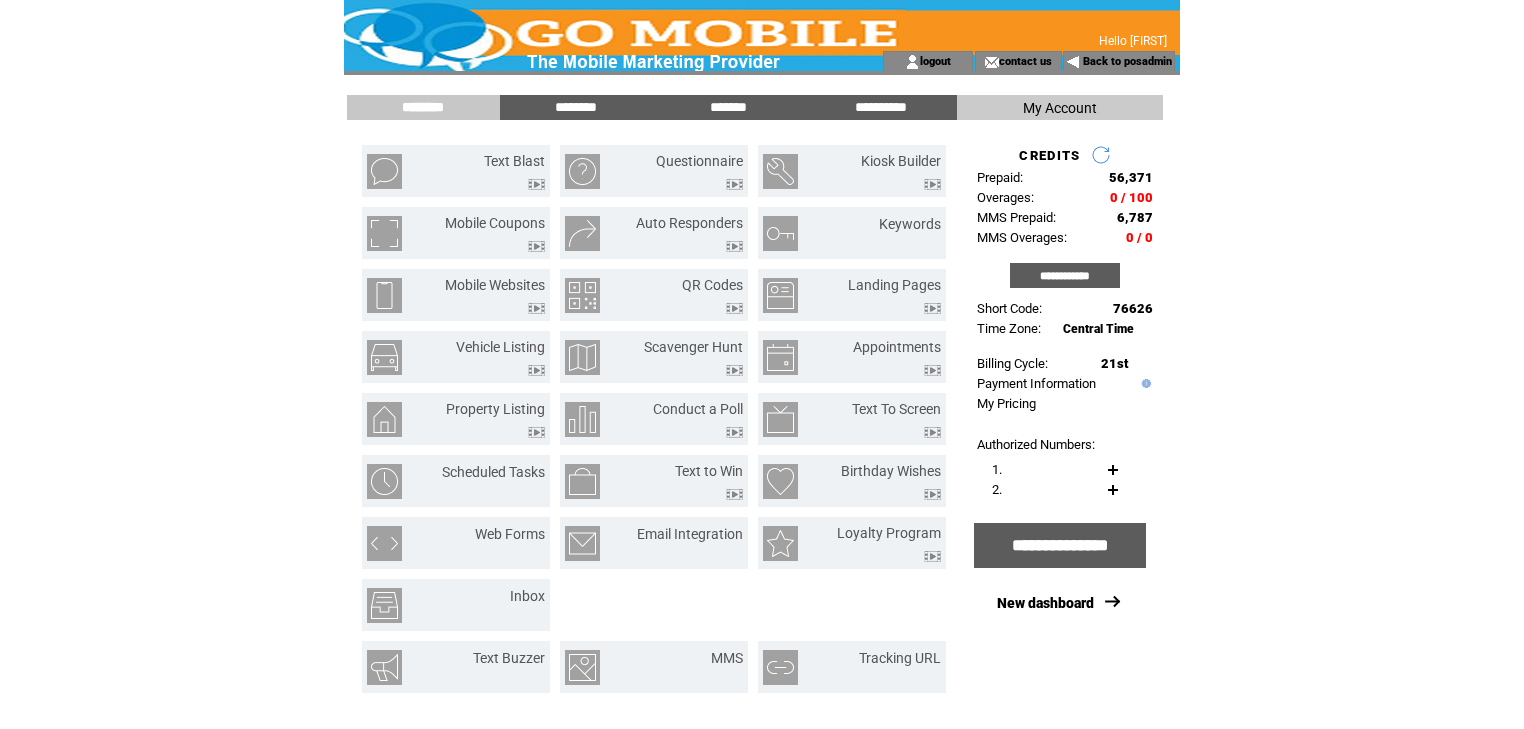 scroll, scrollTop: 0, scrollLeft: 0, axis: both 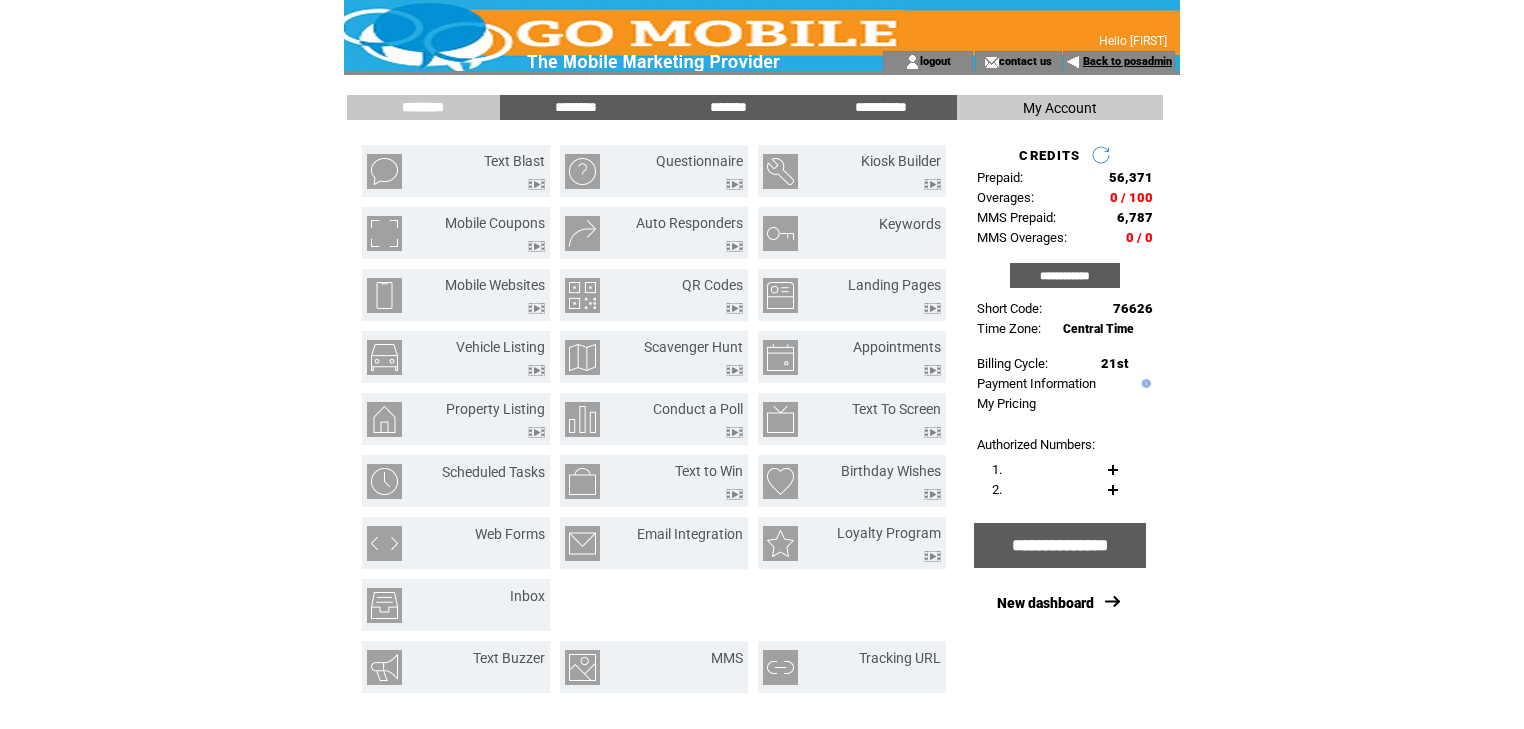 click on "Back to posadmin" at bounding box center [1127, 61] 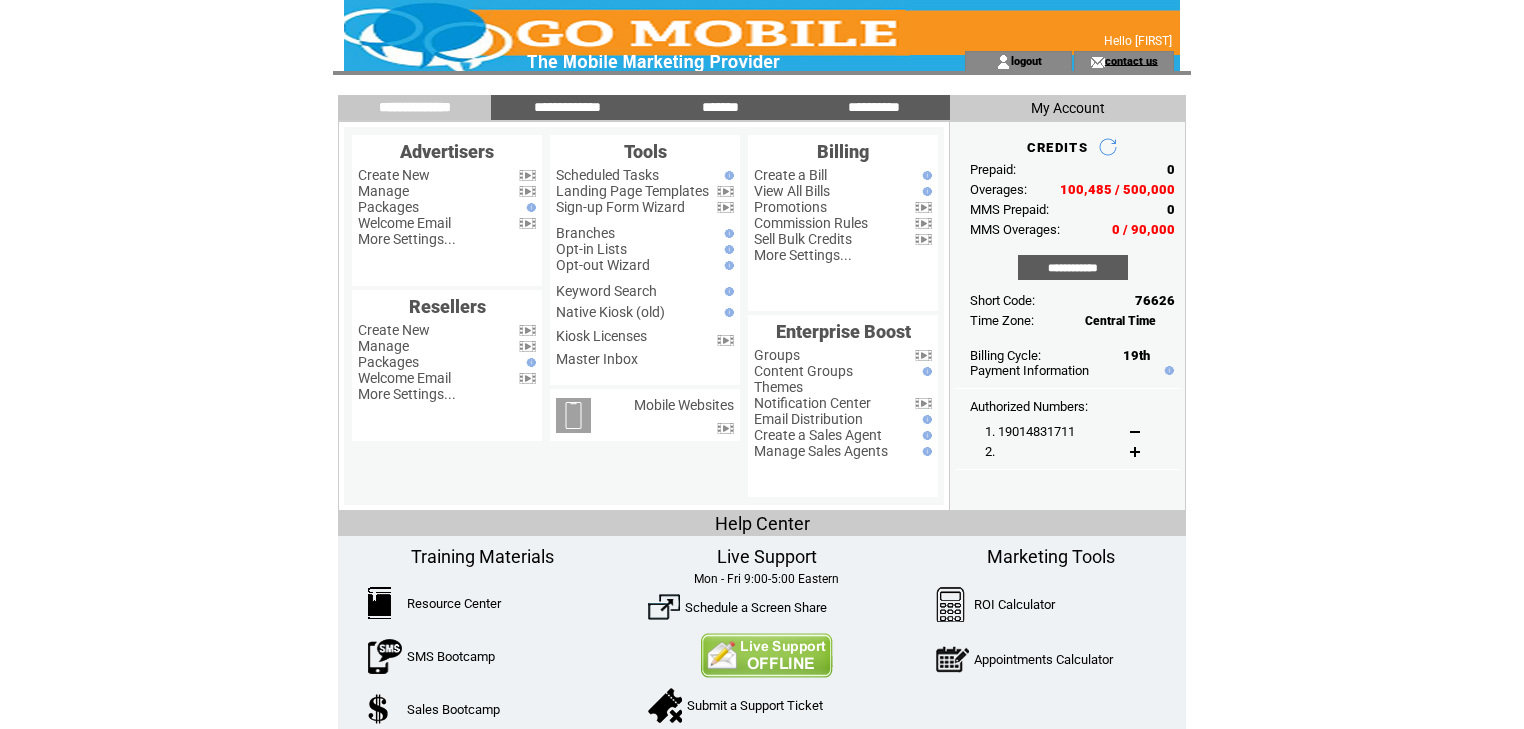 scroll, scrollTop: 0, scrollLeft: 0, axis: both 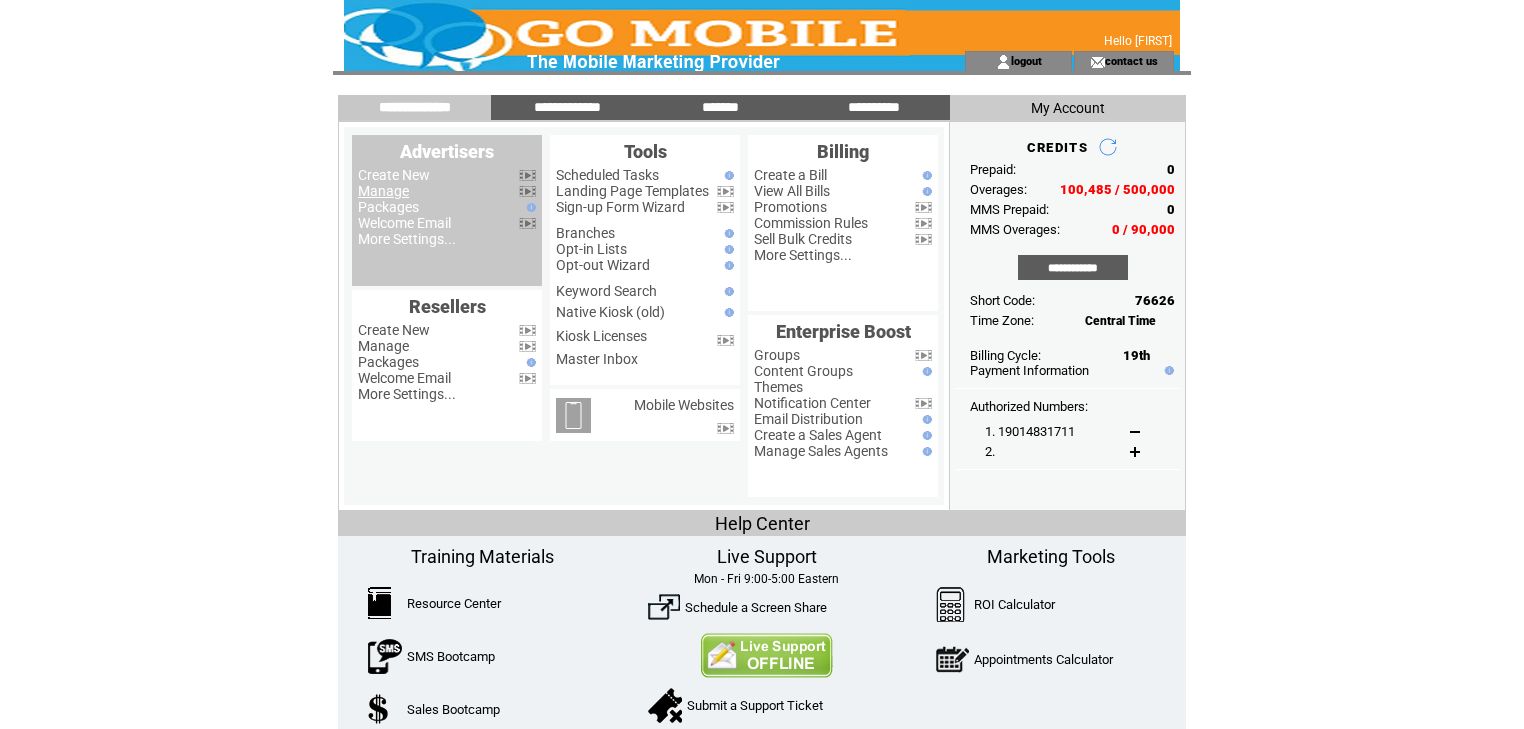 click on "Manage" at bounding box center (383, 191) 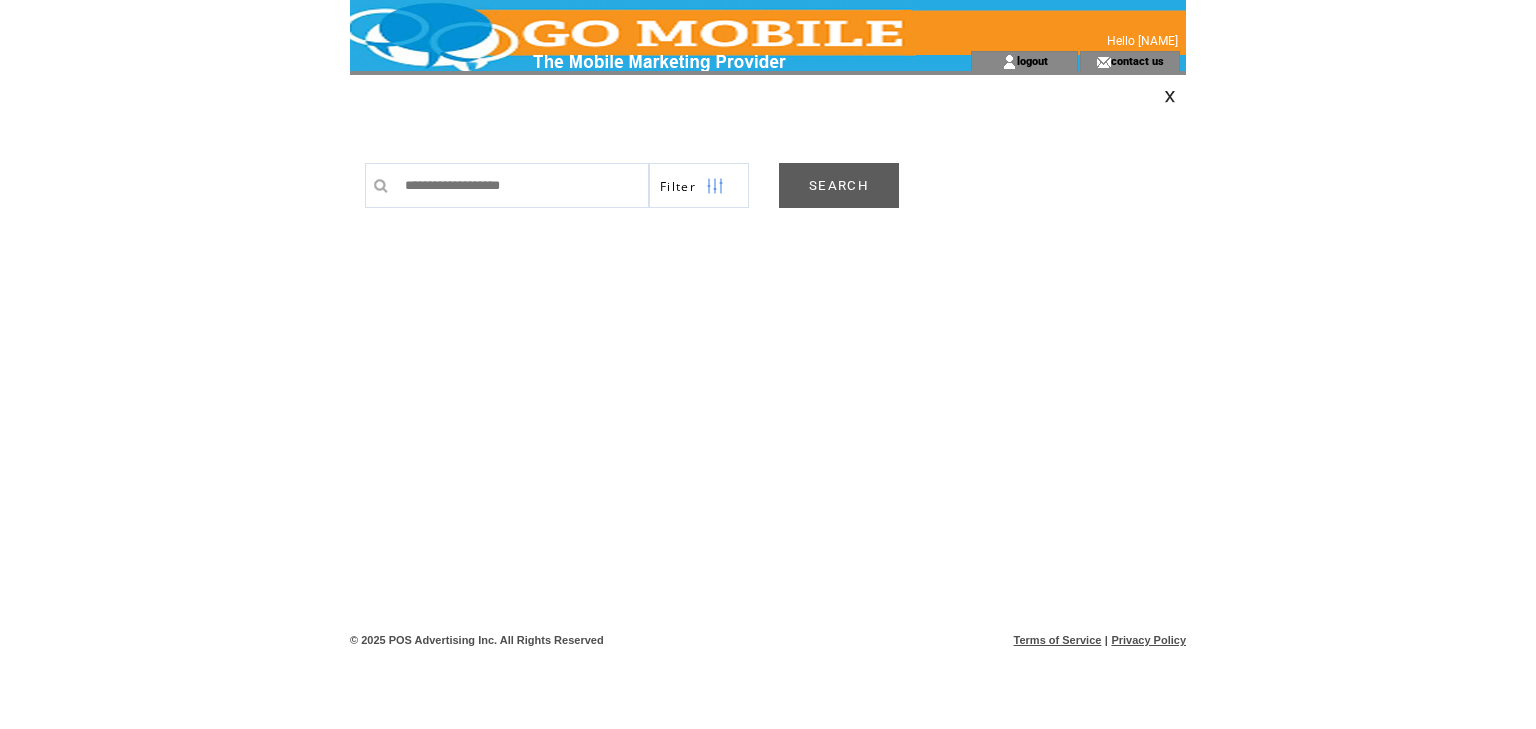 scroll, scrollTop: 0, scrollLeft: 0, axis: both 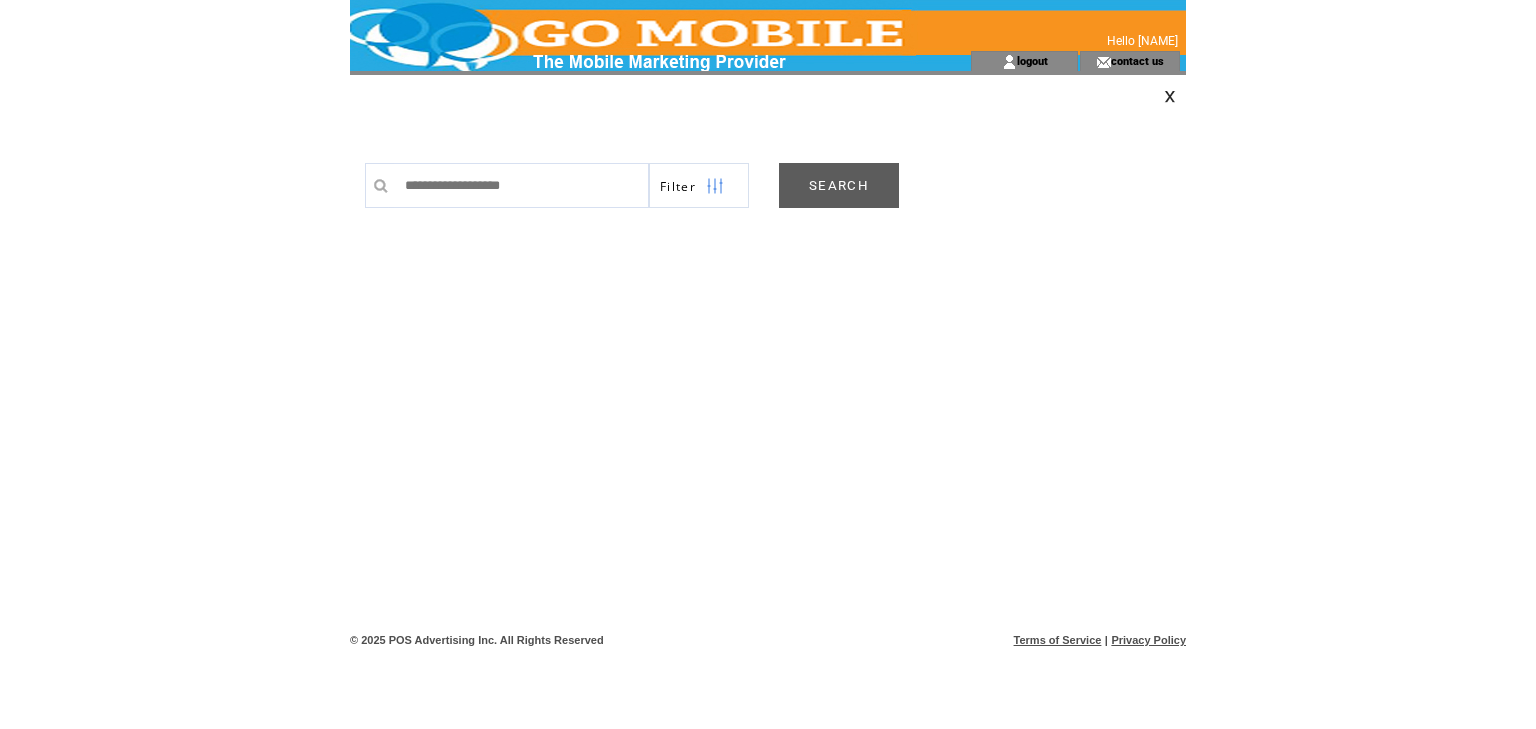 click on "SEARCH" at bounding box center (839, 185) 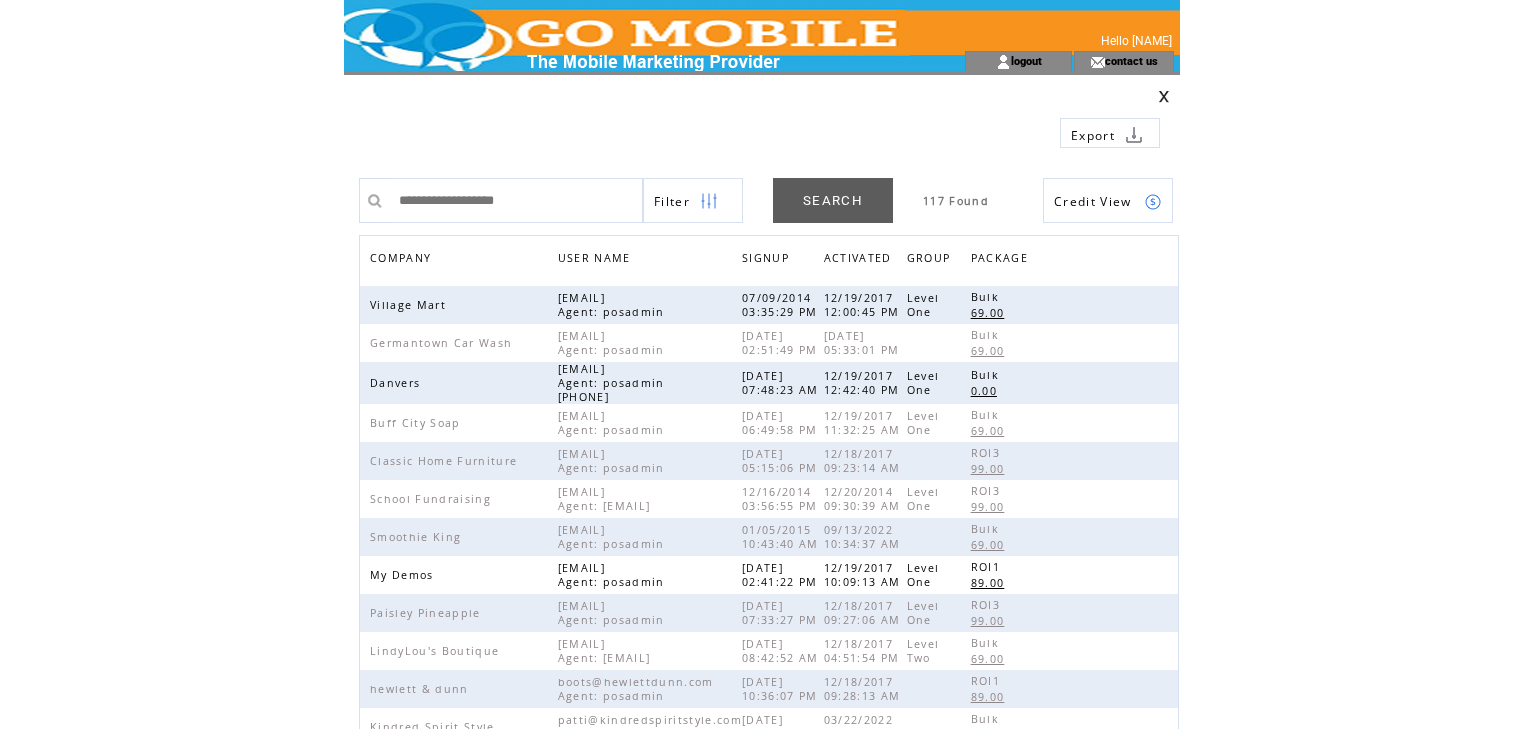 scroll, scrollTop: 0, scrollLeft: 0, axis: both 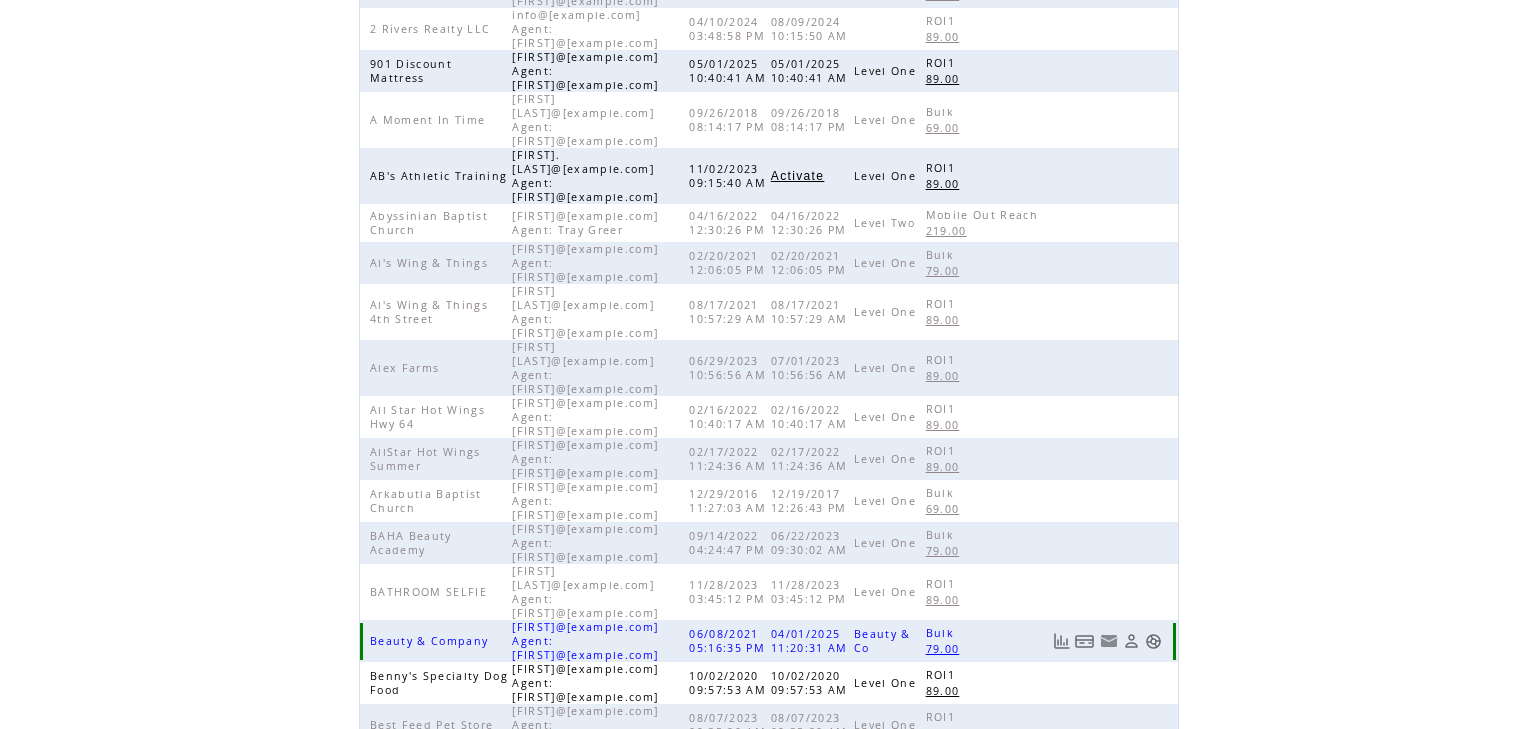 click at bounding box center (1153, 641) 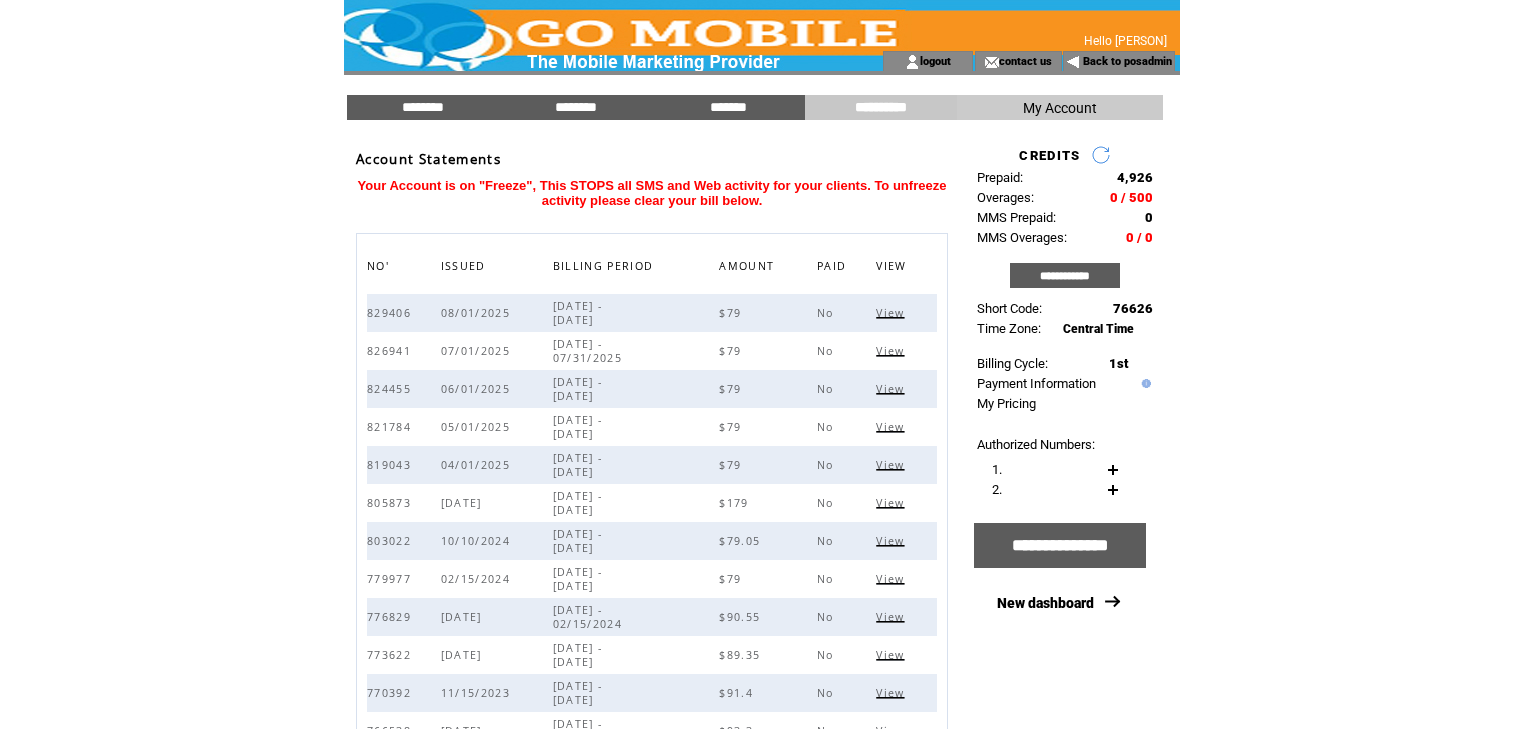 scroll, scrollTop: 0, scrollLeft: 0, axis: both 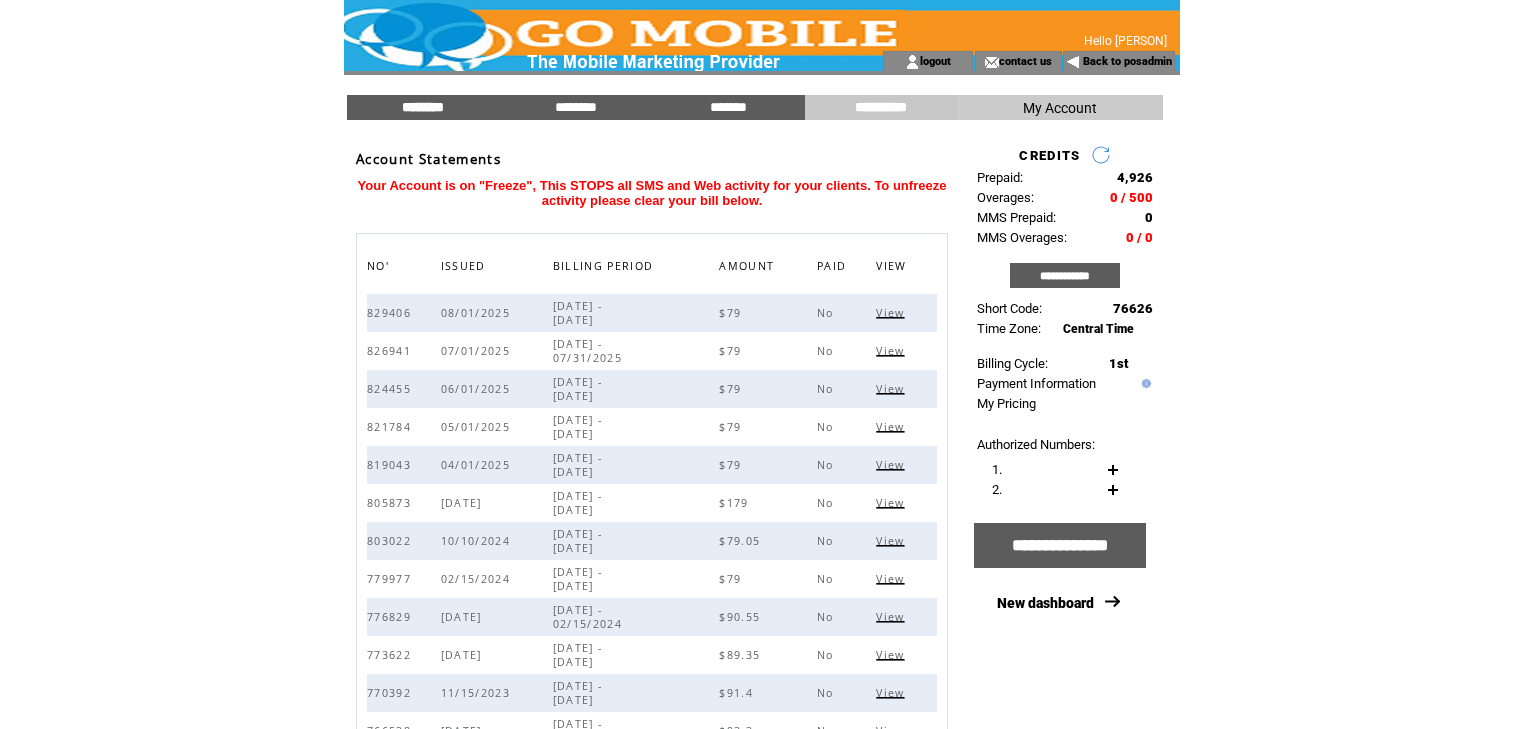 click on "********" at bounding box center [423, 107] 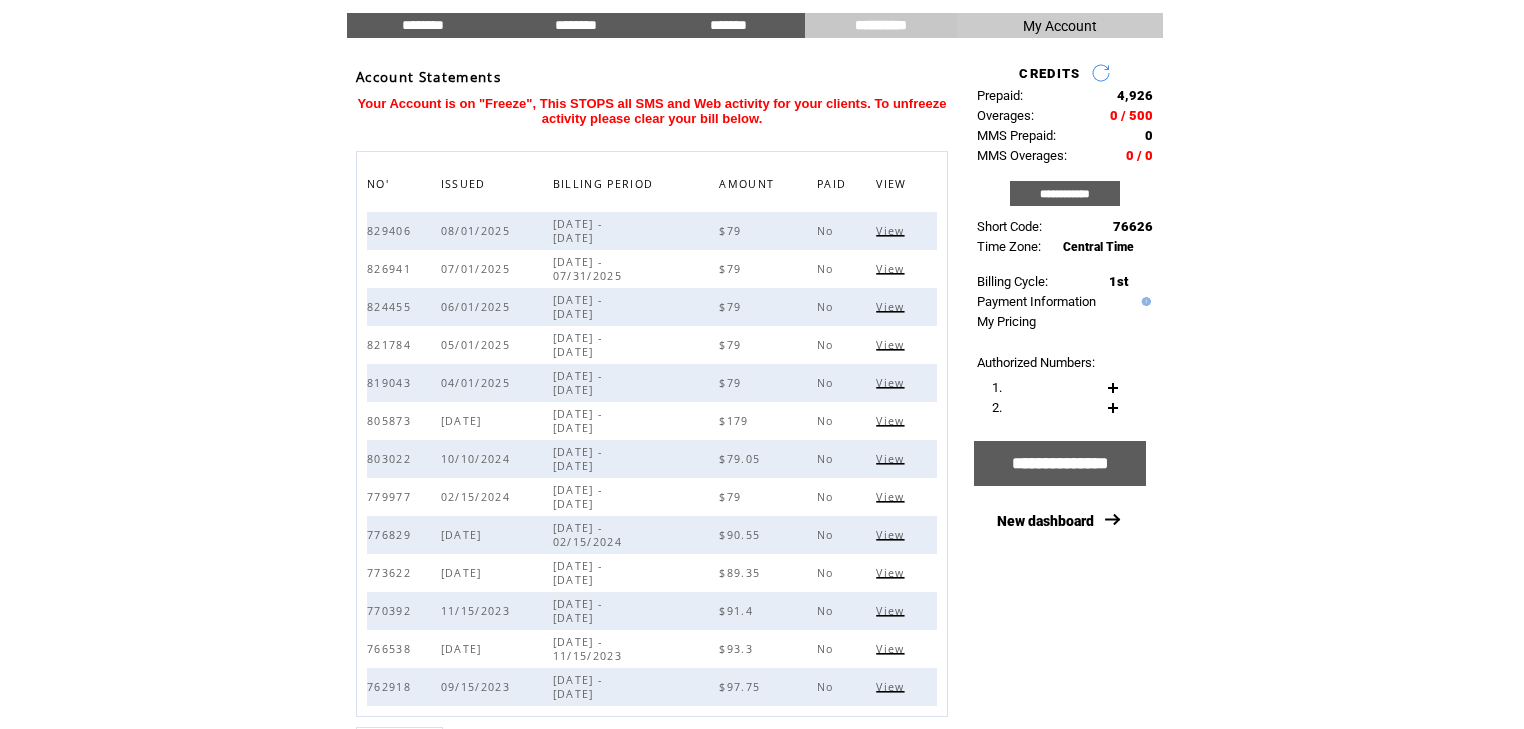 scroll, scrollTop: 80, scrollLeft: 0, axis: vertical 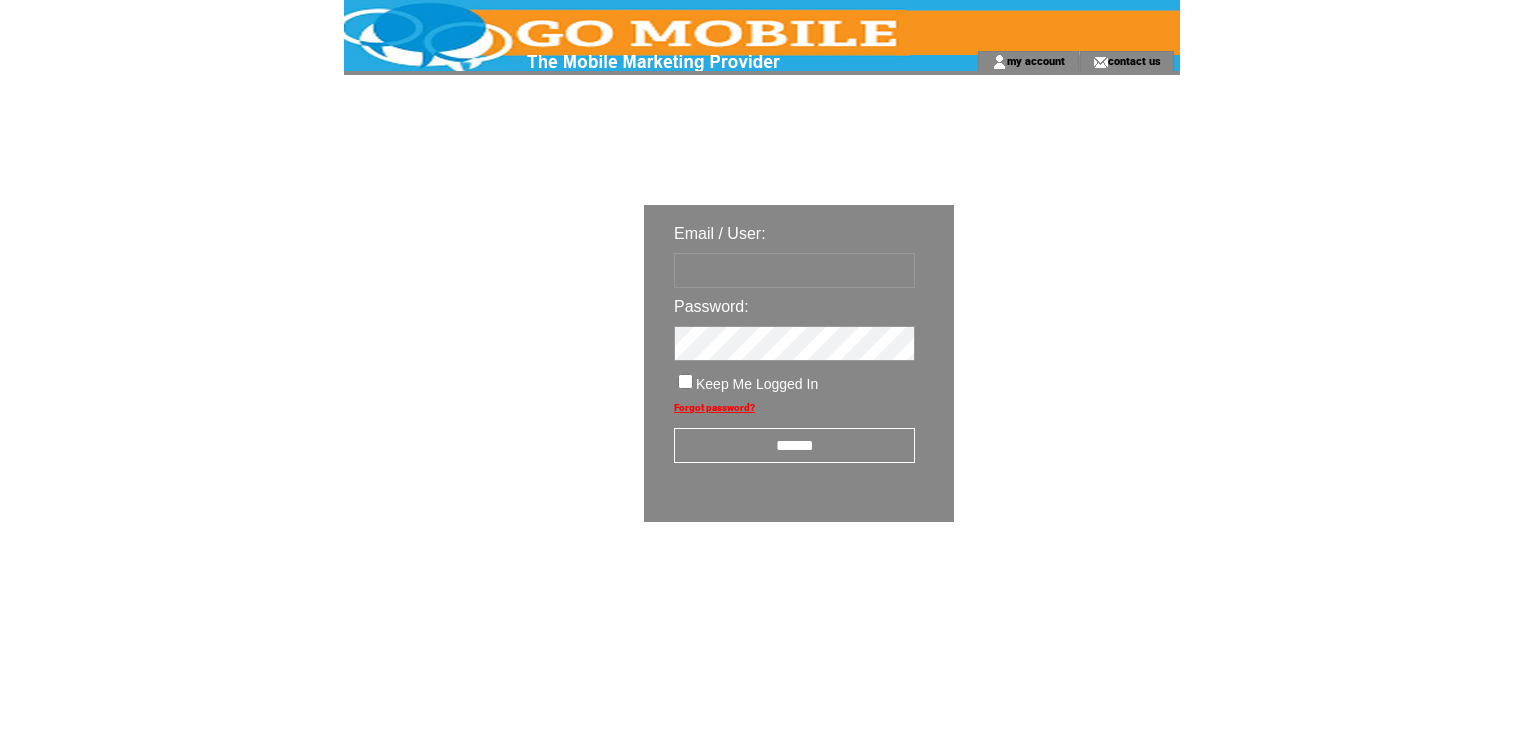 type on "********" 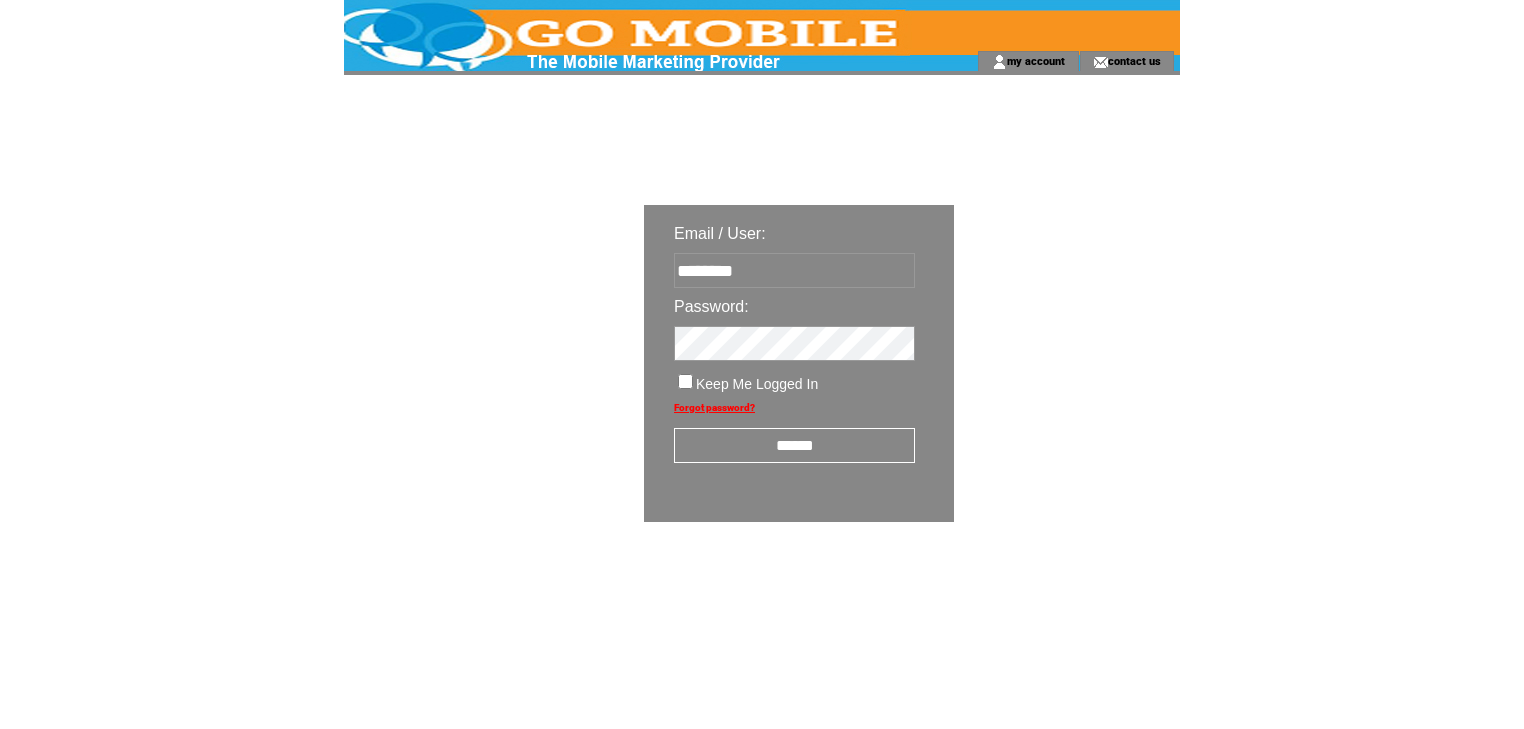 click on "******" at bounding box center [794, 445] 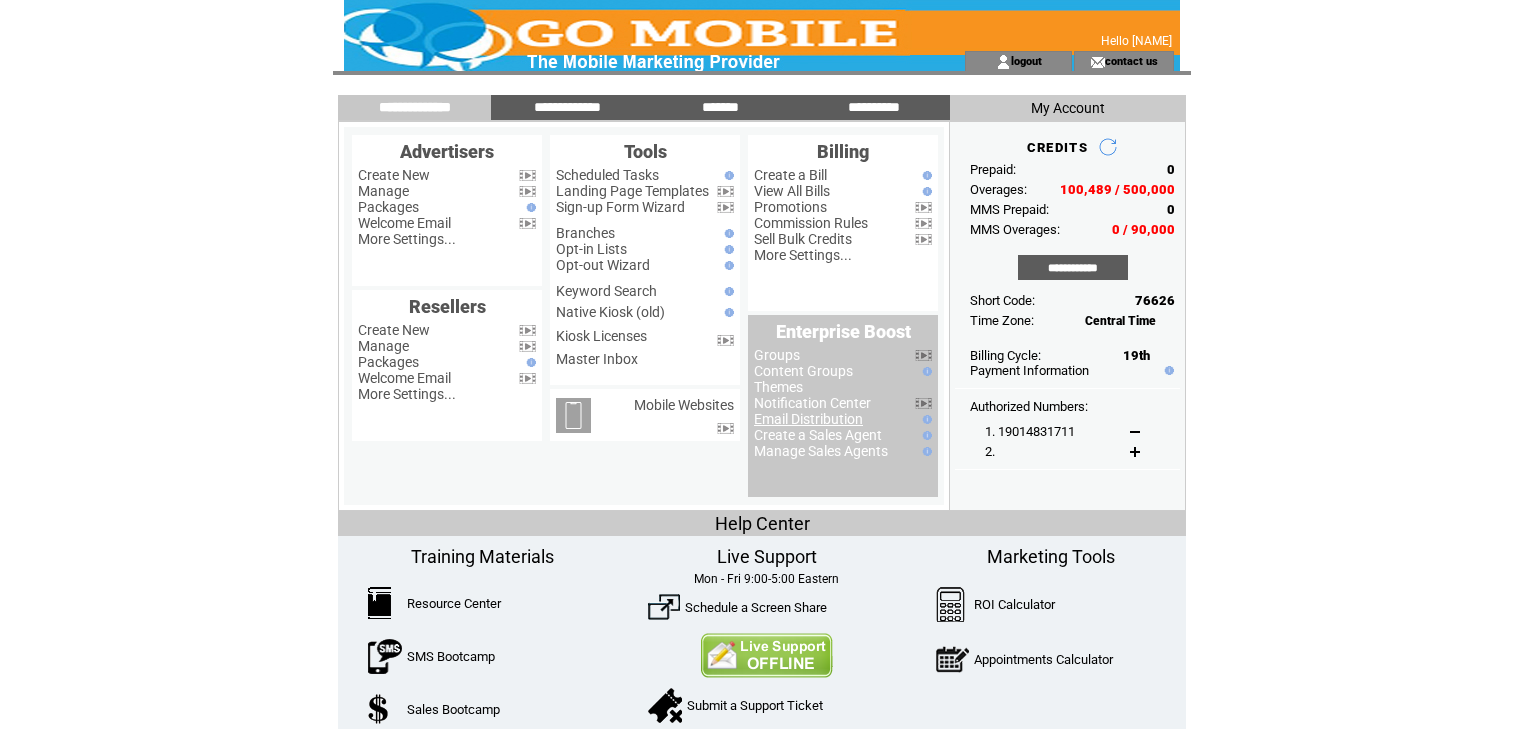 scroll, scrollTop: 0, scrollLeft: 0, axis: both 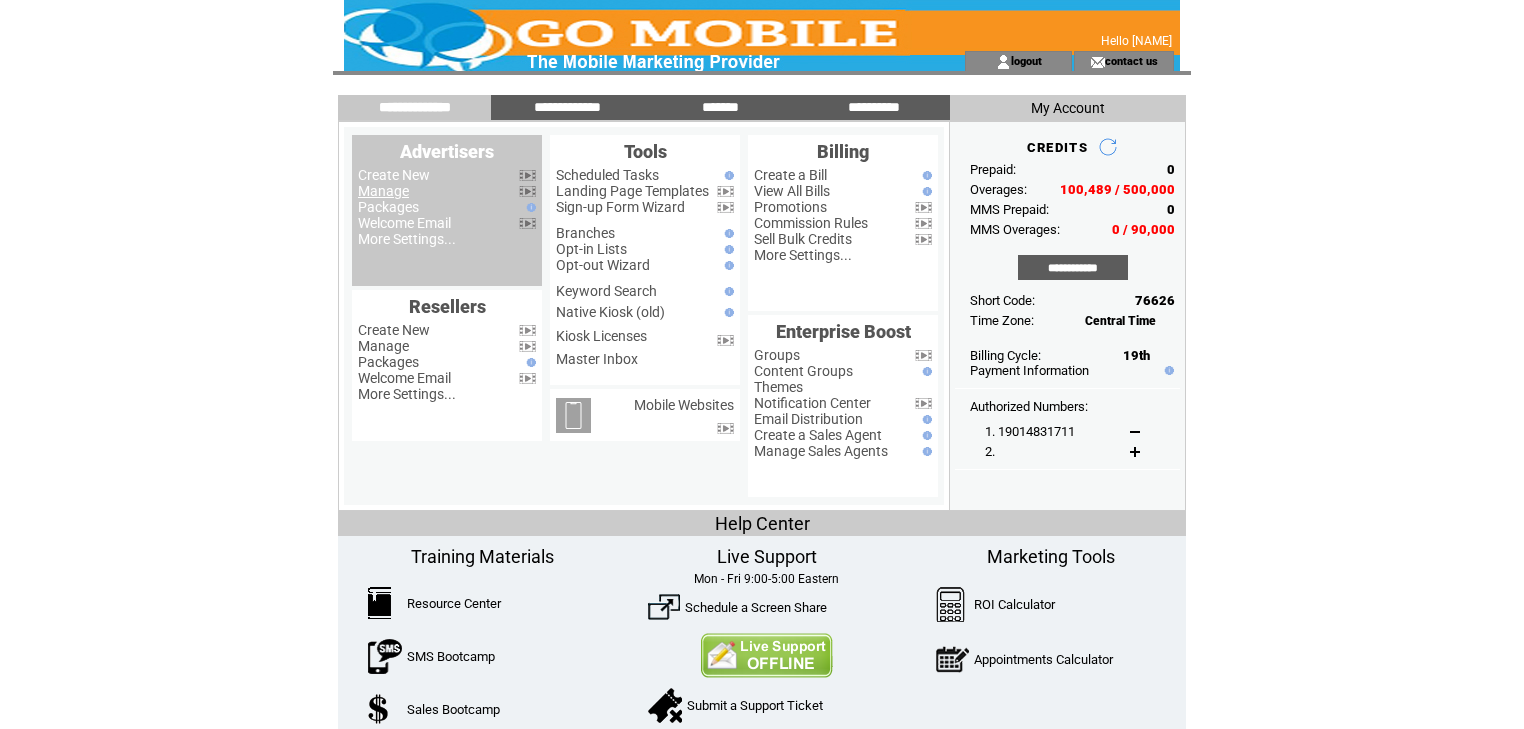 click on "Manage" at bounding box center (383, 191) 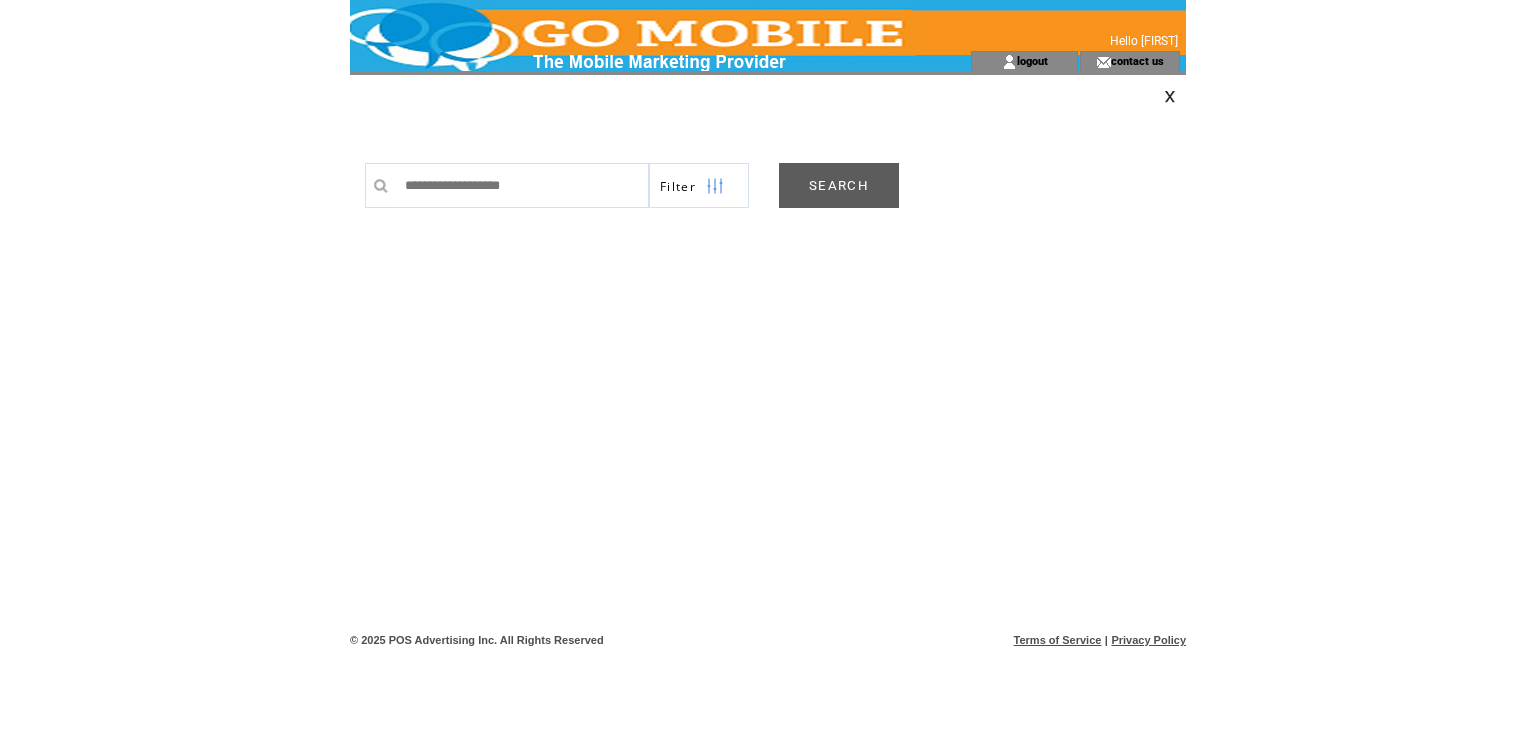 scroll, scrollTop: 0, scrollLeft: 0, axis: both 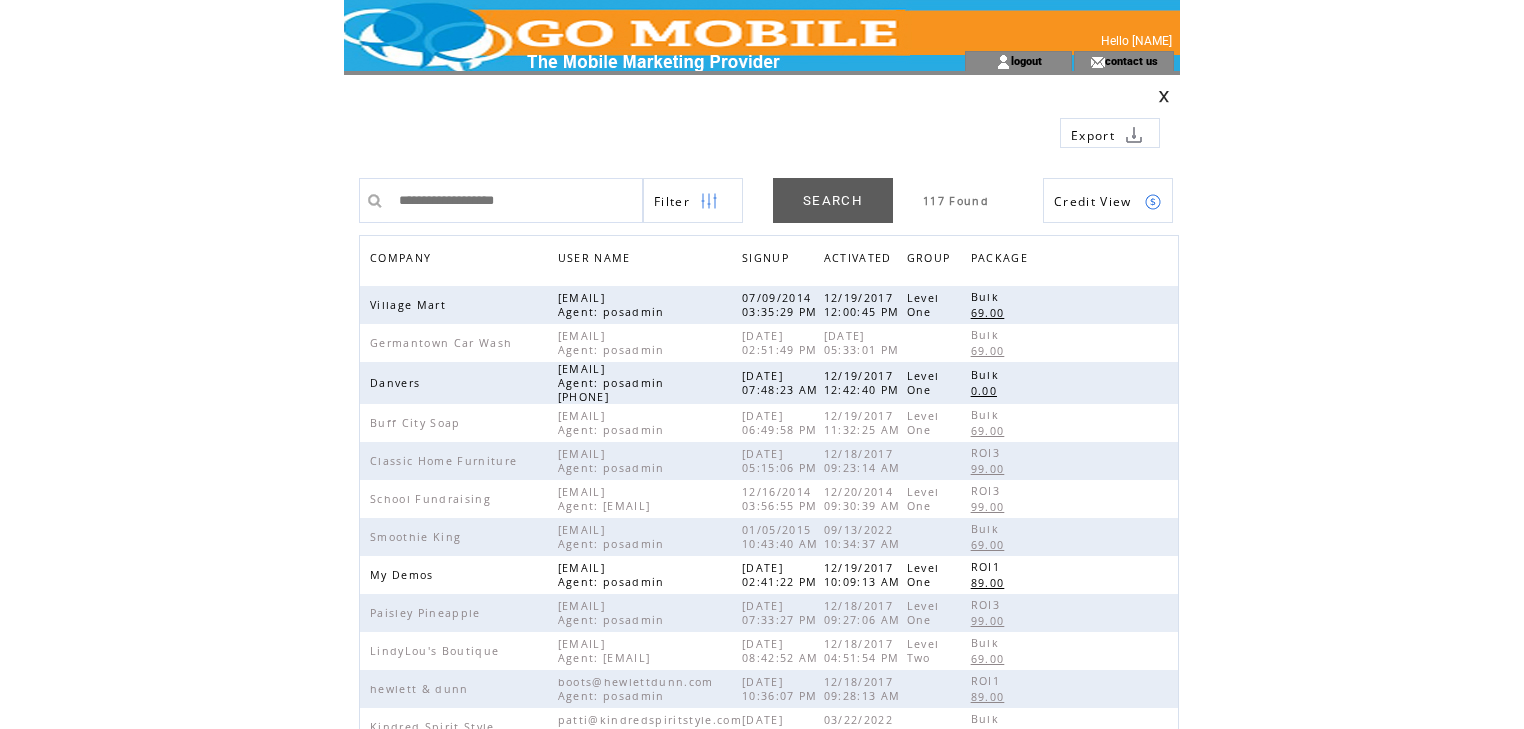 click on "COMPANY" at bounding box center (403, 260) 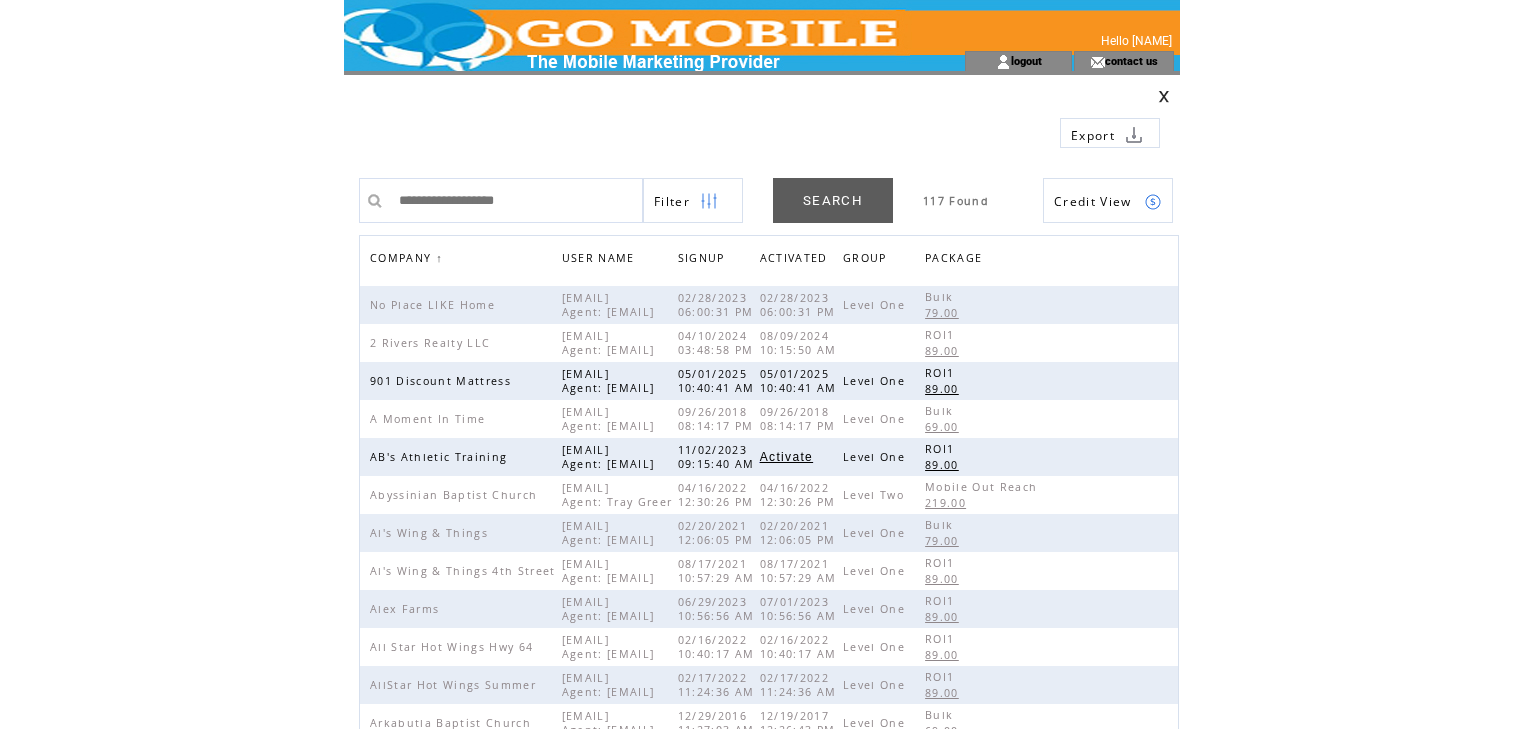 scroll, scrollTop: 0, scrollLeft: 0, axis: both 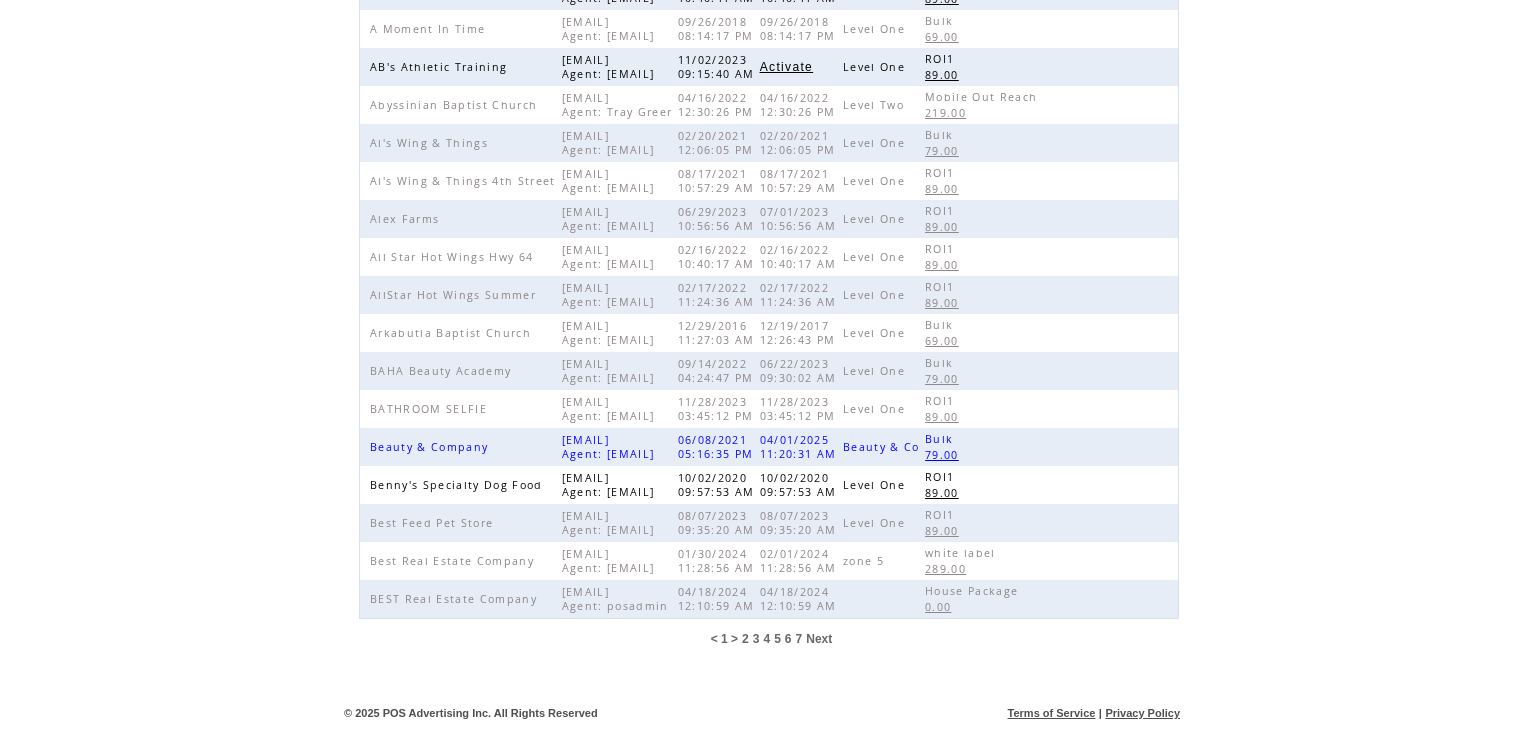 click on "7" at bounding box center (799, 639) 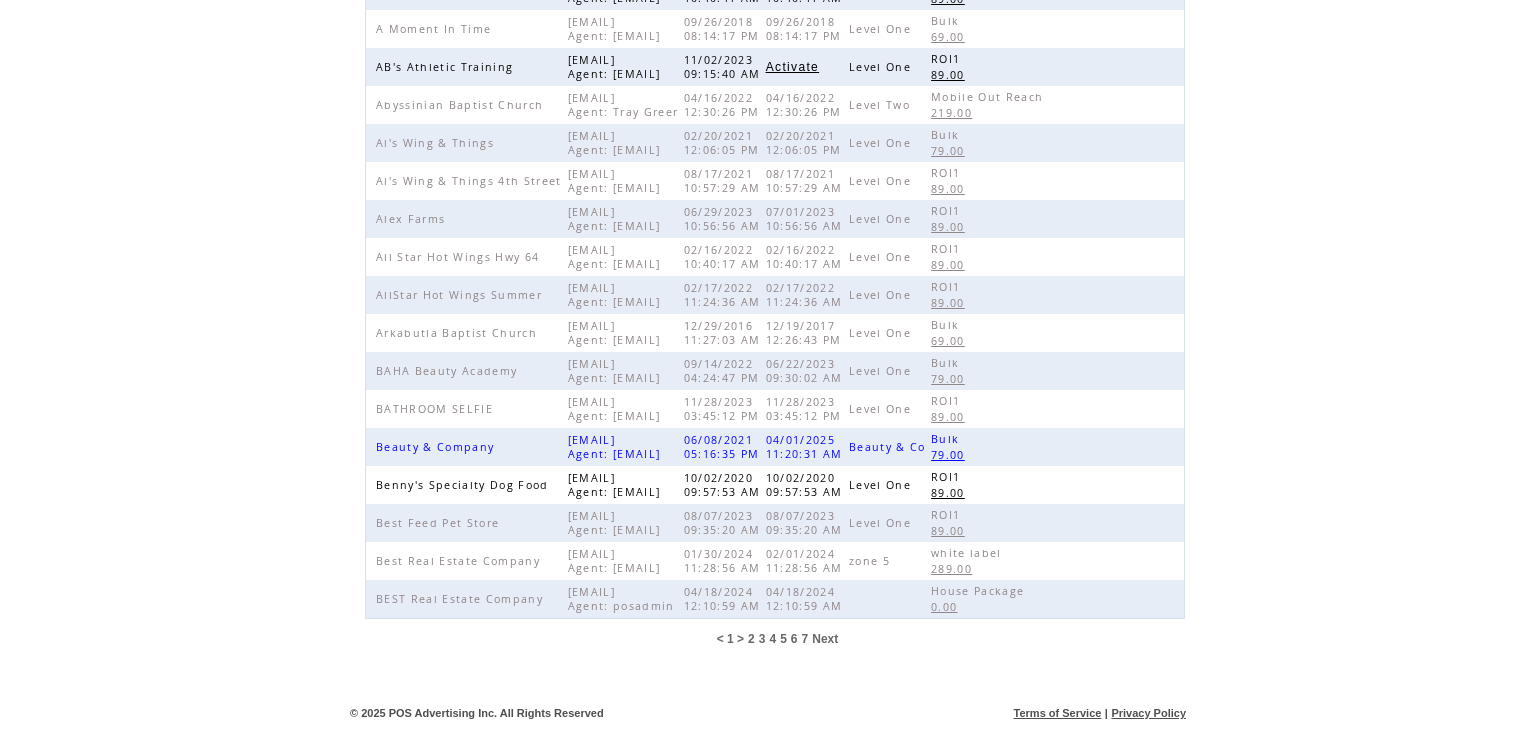 scroll, scrollTop: 0, scrollLeft: 0, axis: both 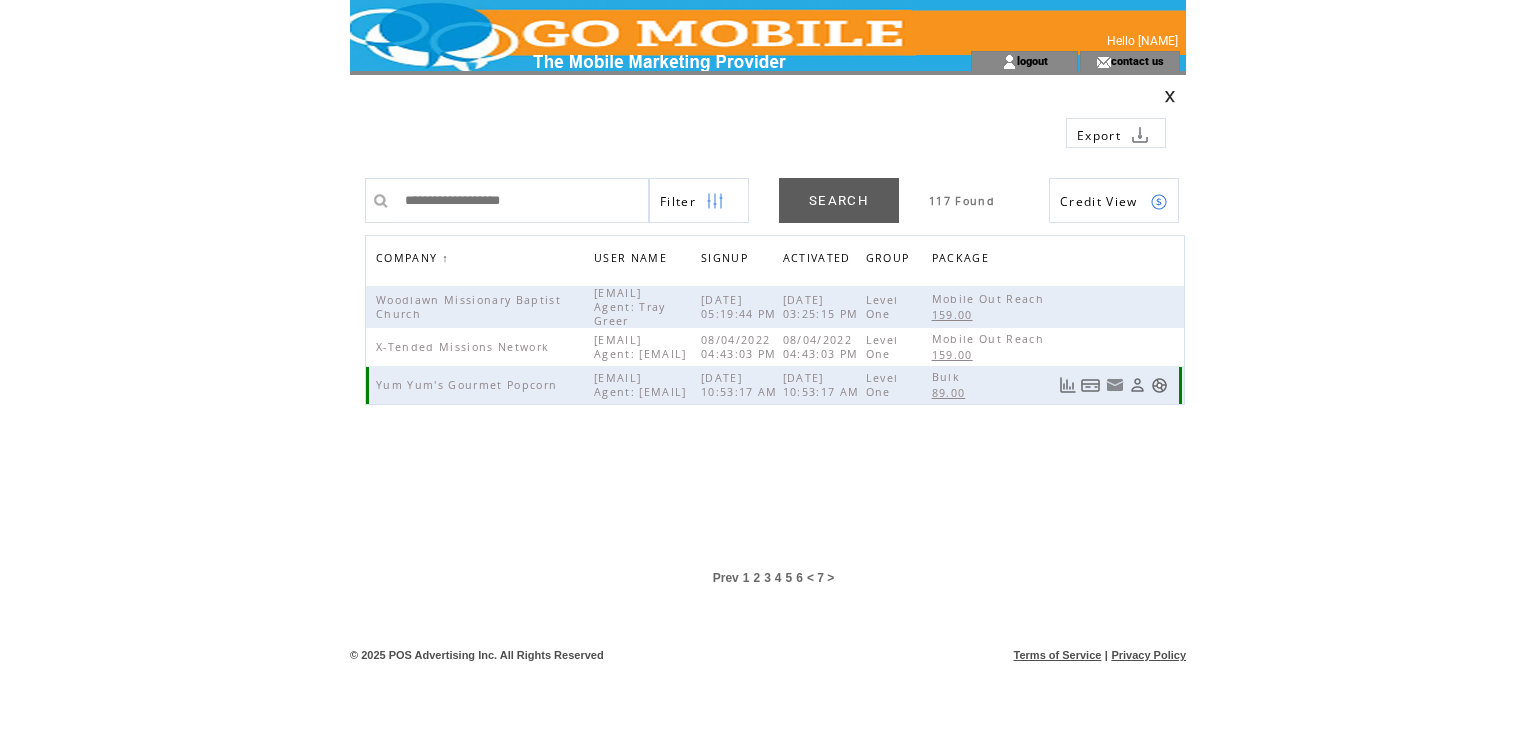 click at bounding box center (1159, 385) 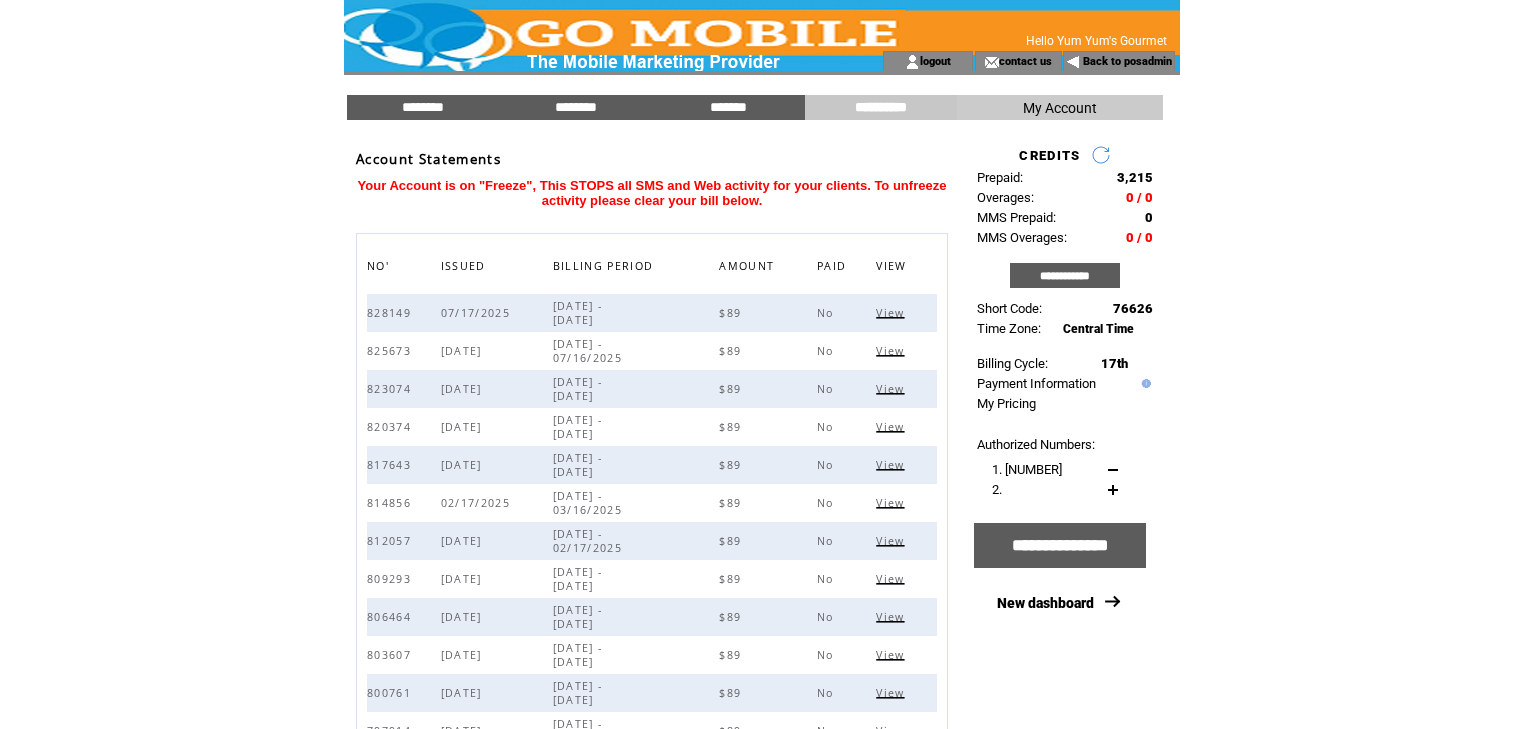 scroll, scrollTop: 0, scrollLeft: 0, axis: both 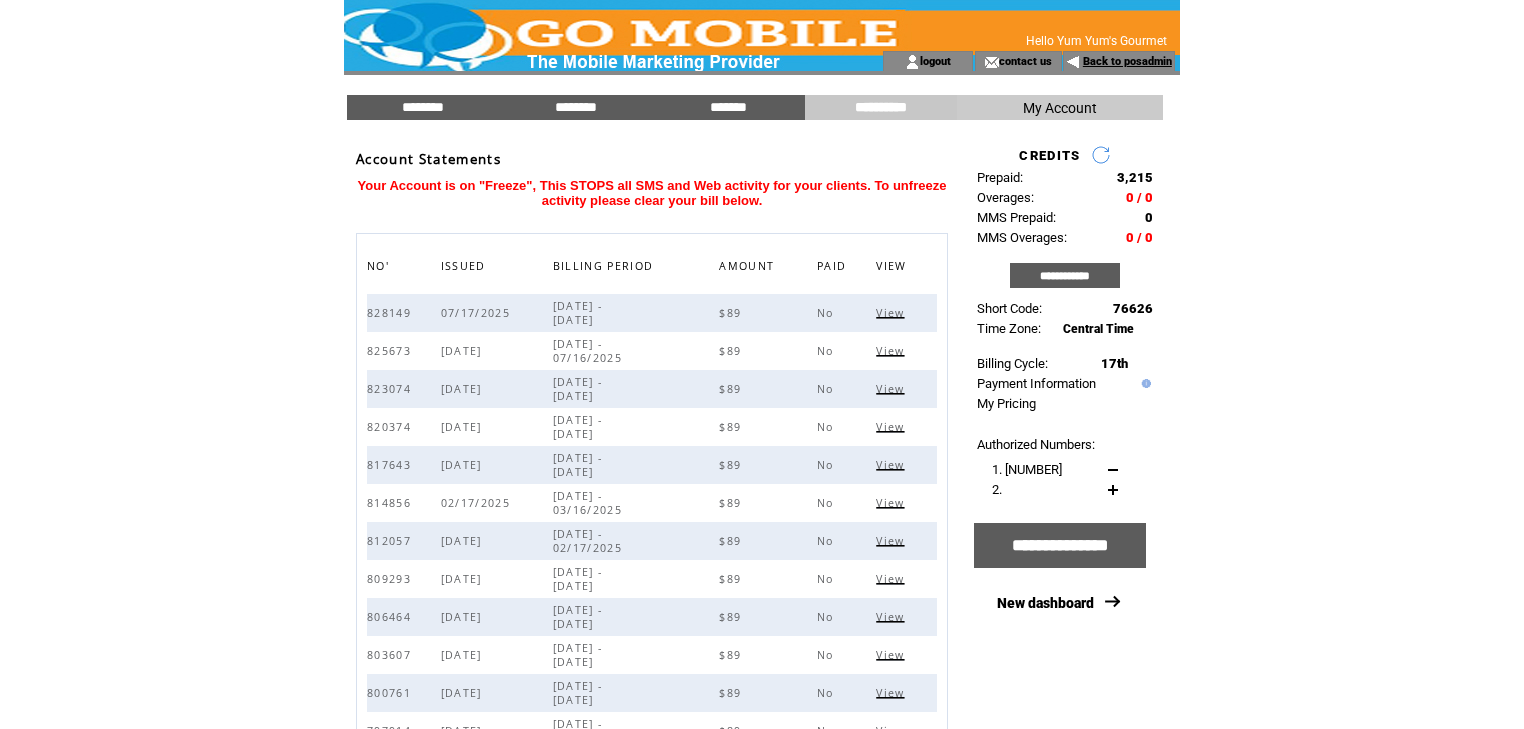 click on "Back to posadmin" at bounding box center [1127, 61] 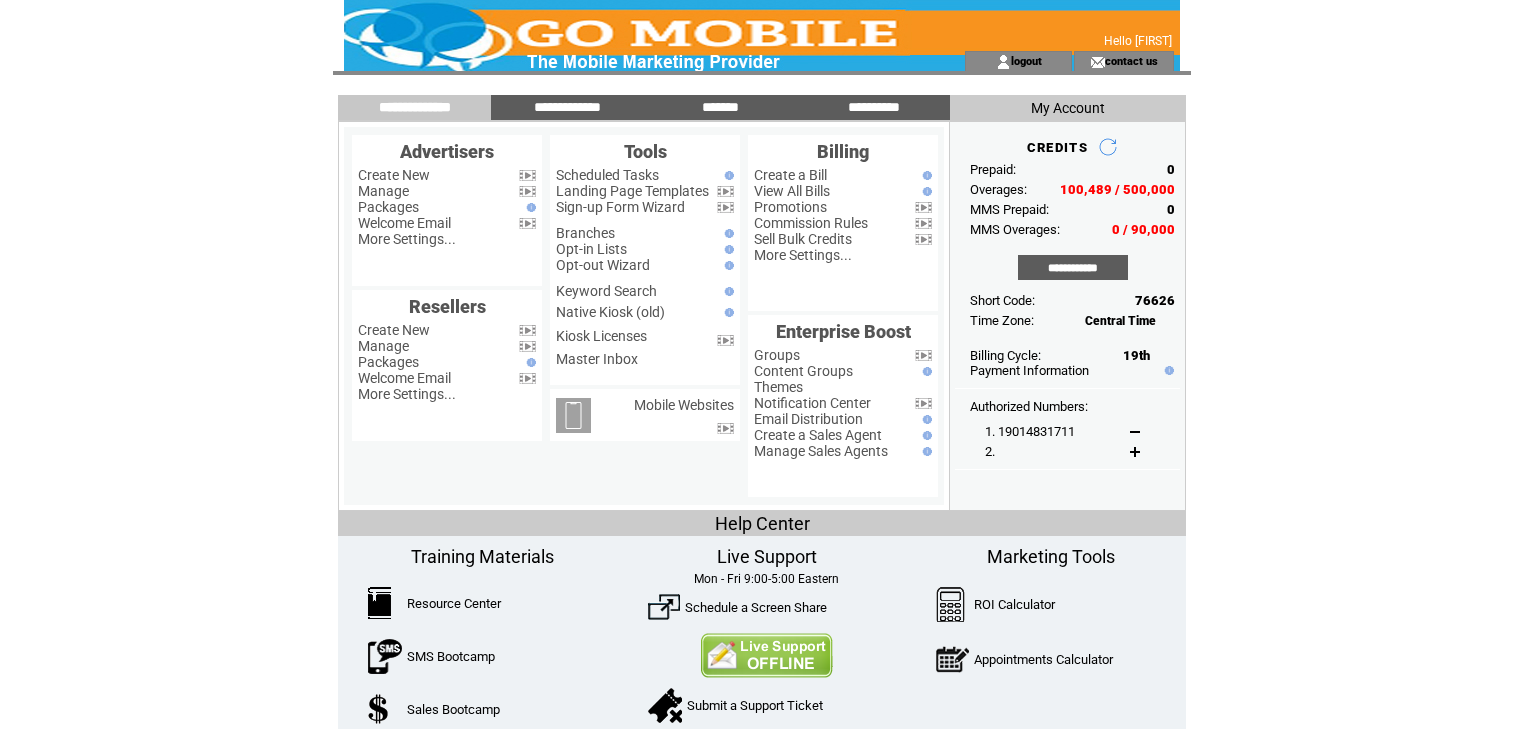 scroll, scrollTop: 0, scrollLeft: 0, axis: both 